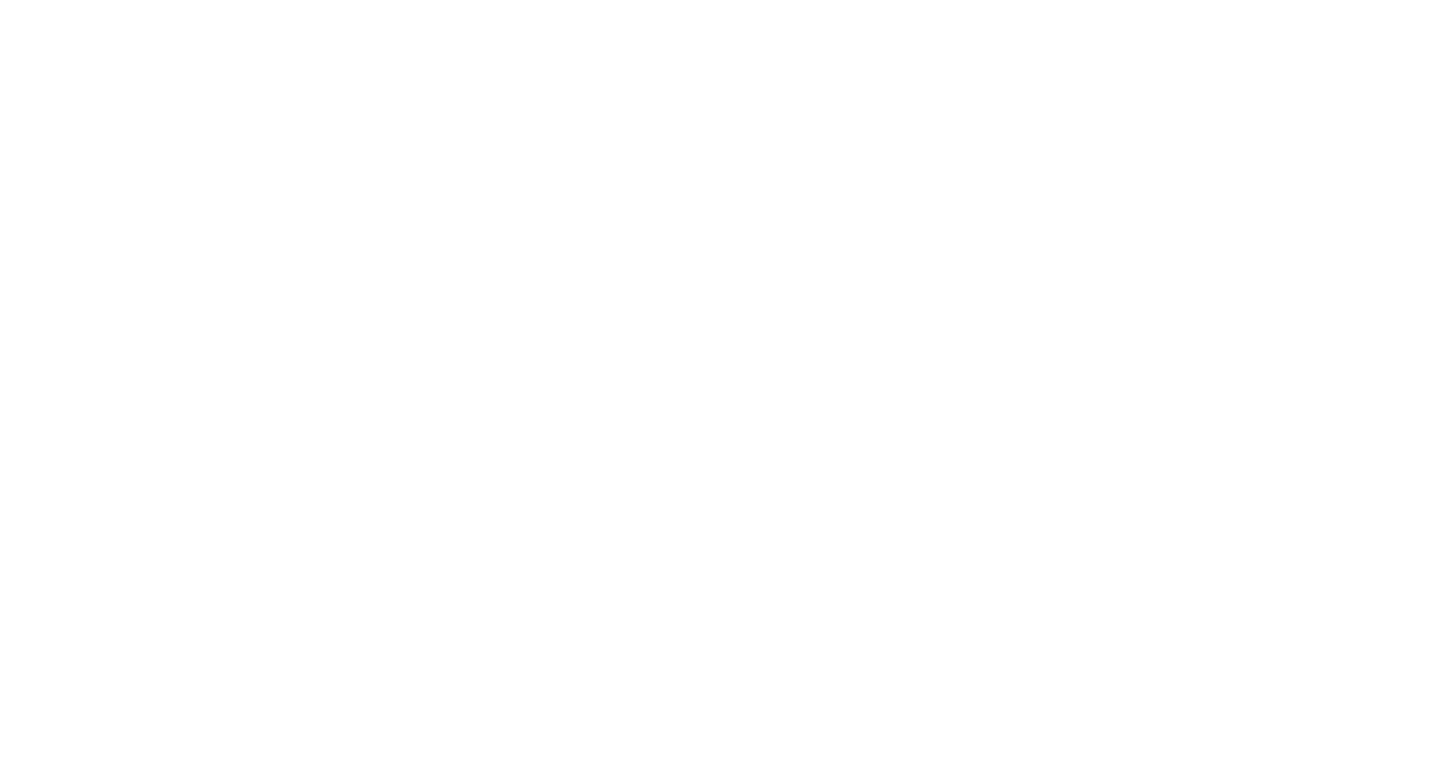 scroll, scrollTop: 0, scrollLeft: 0, axis: both 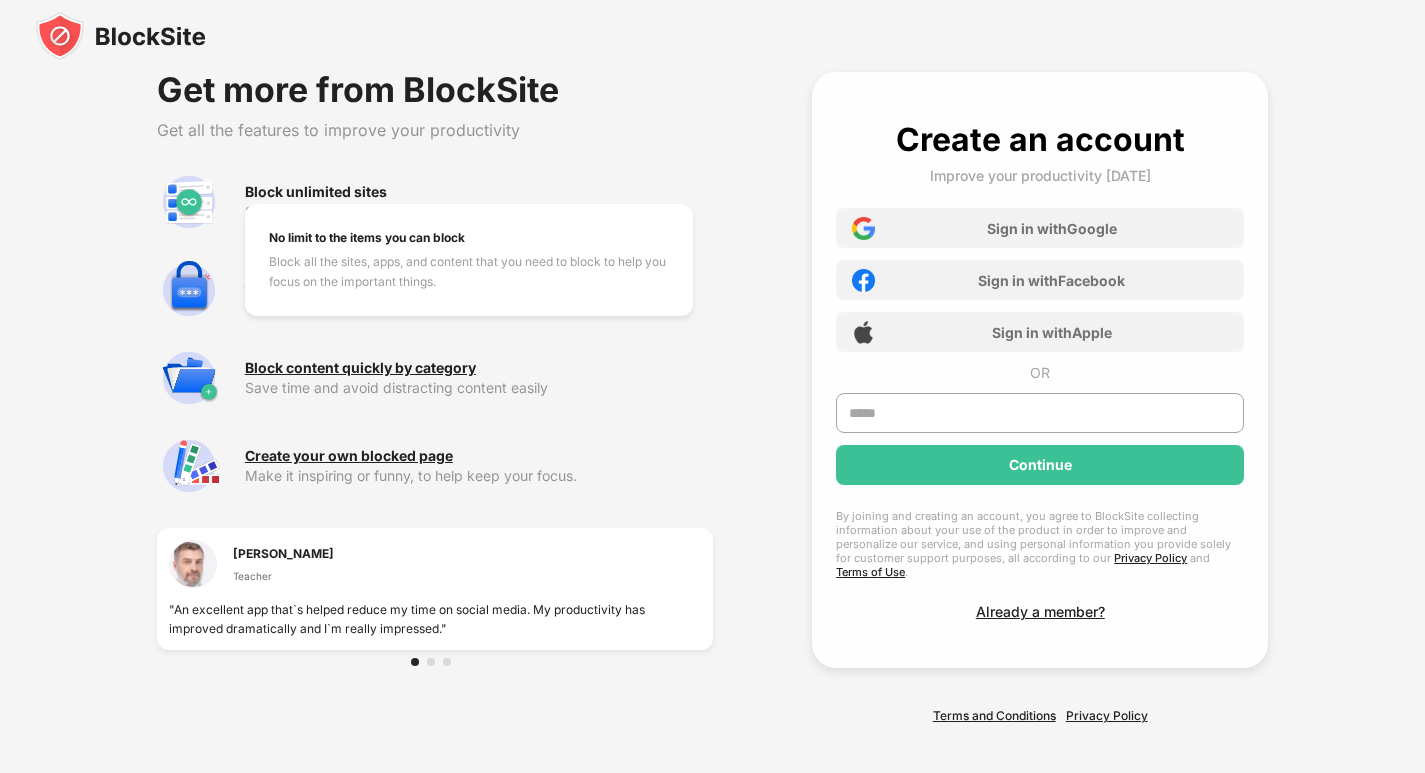 click on "Block unlimited sites" at bounding box center [316, 192] 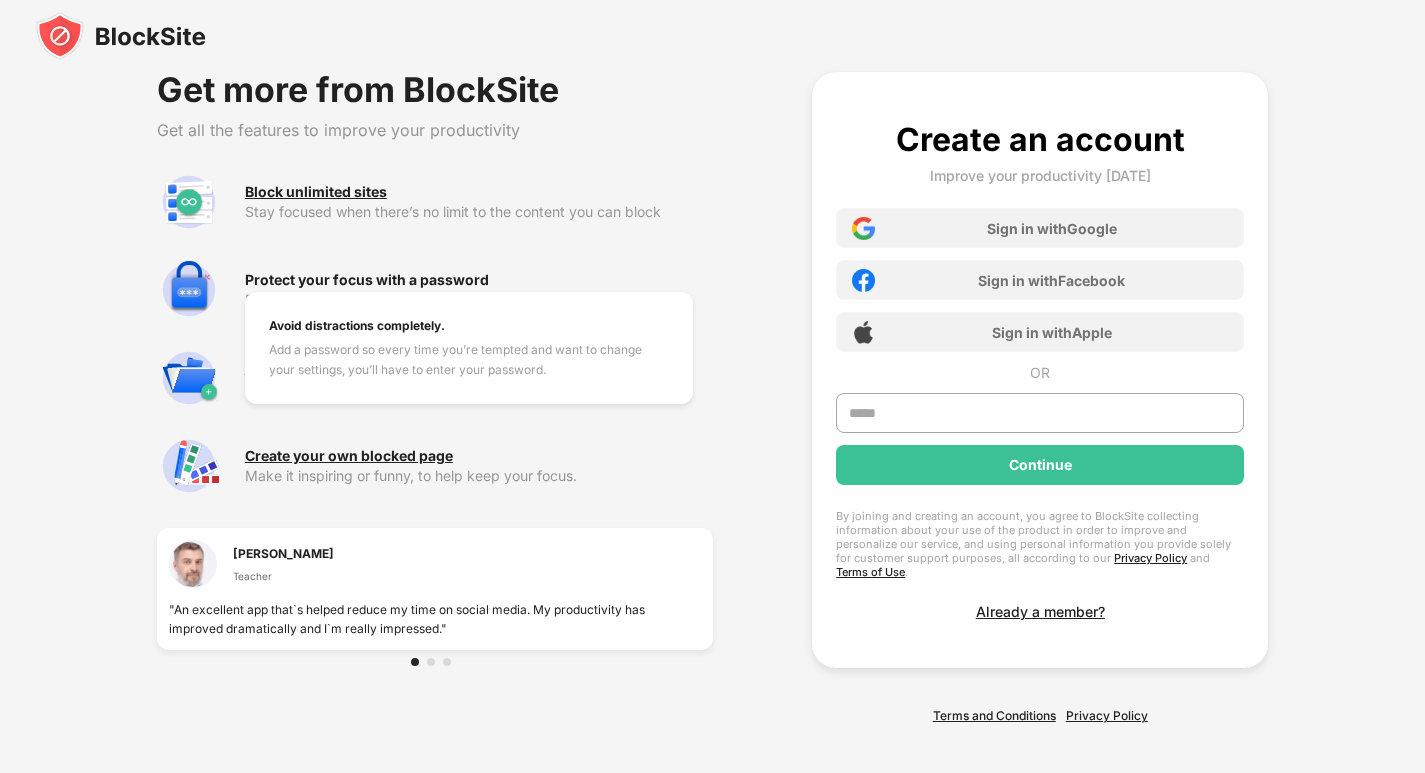 click on "Protect your focus with a password" at bounding box center (367, 280) 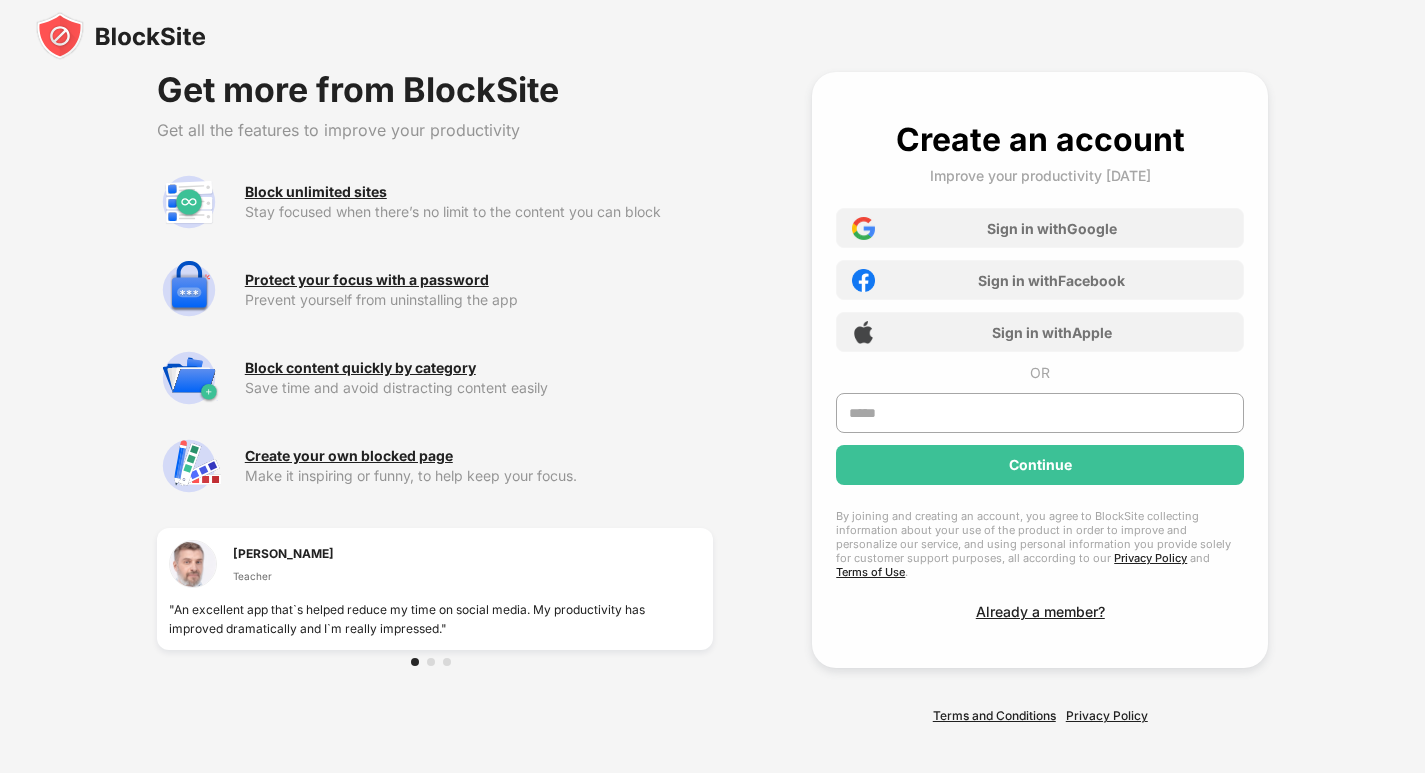 click at bounding box center [435, 662] 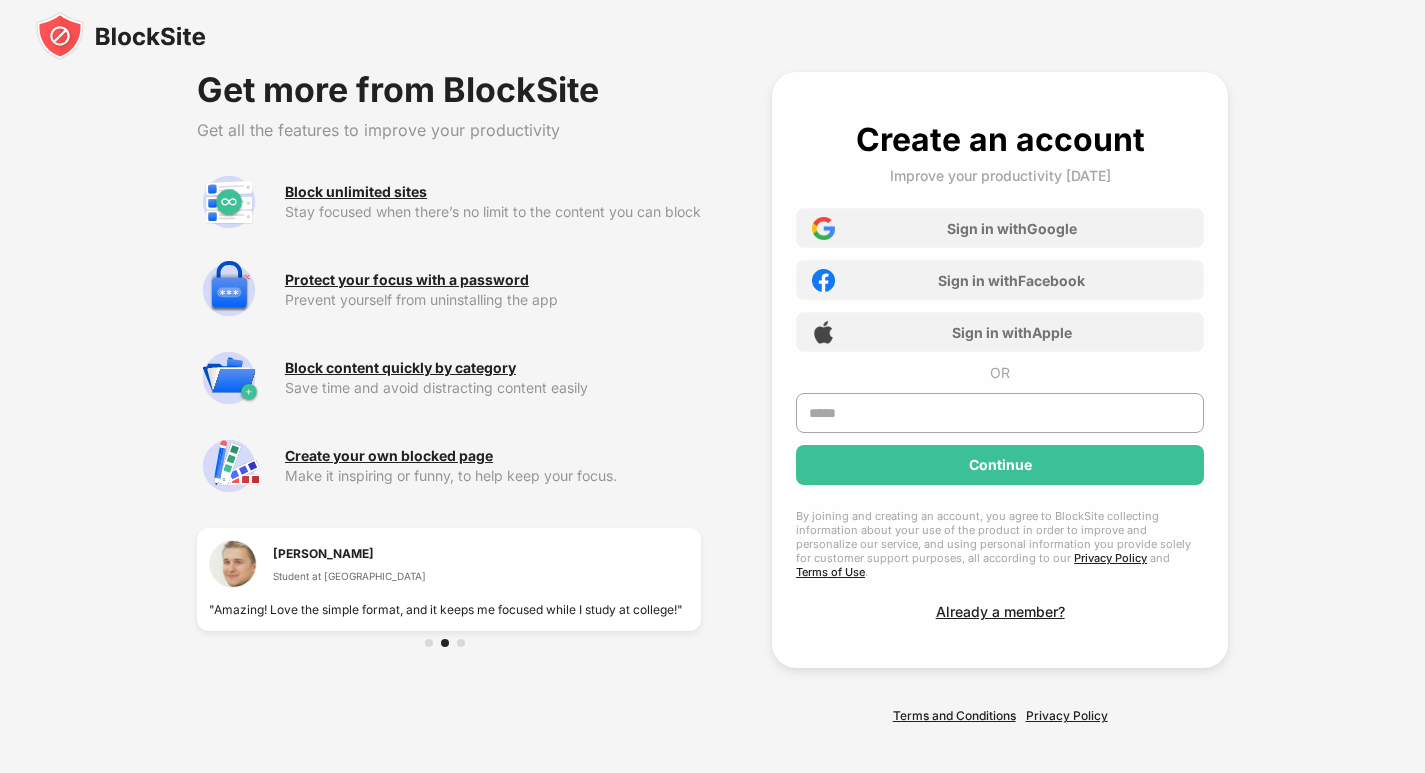 click at bounding box center (461, 643) 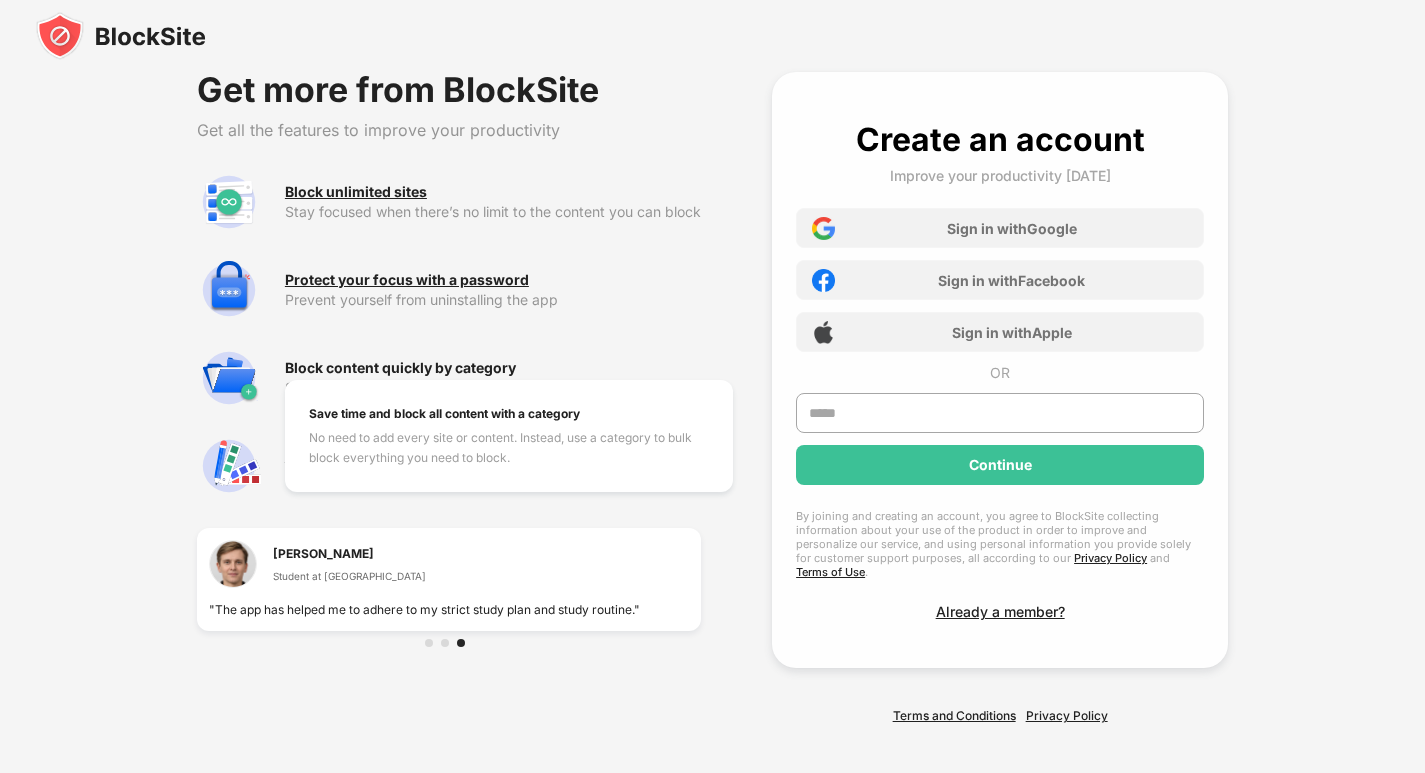 click on "Block content quickly by category" at bounding box center (400, 368) 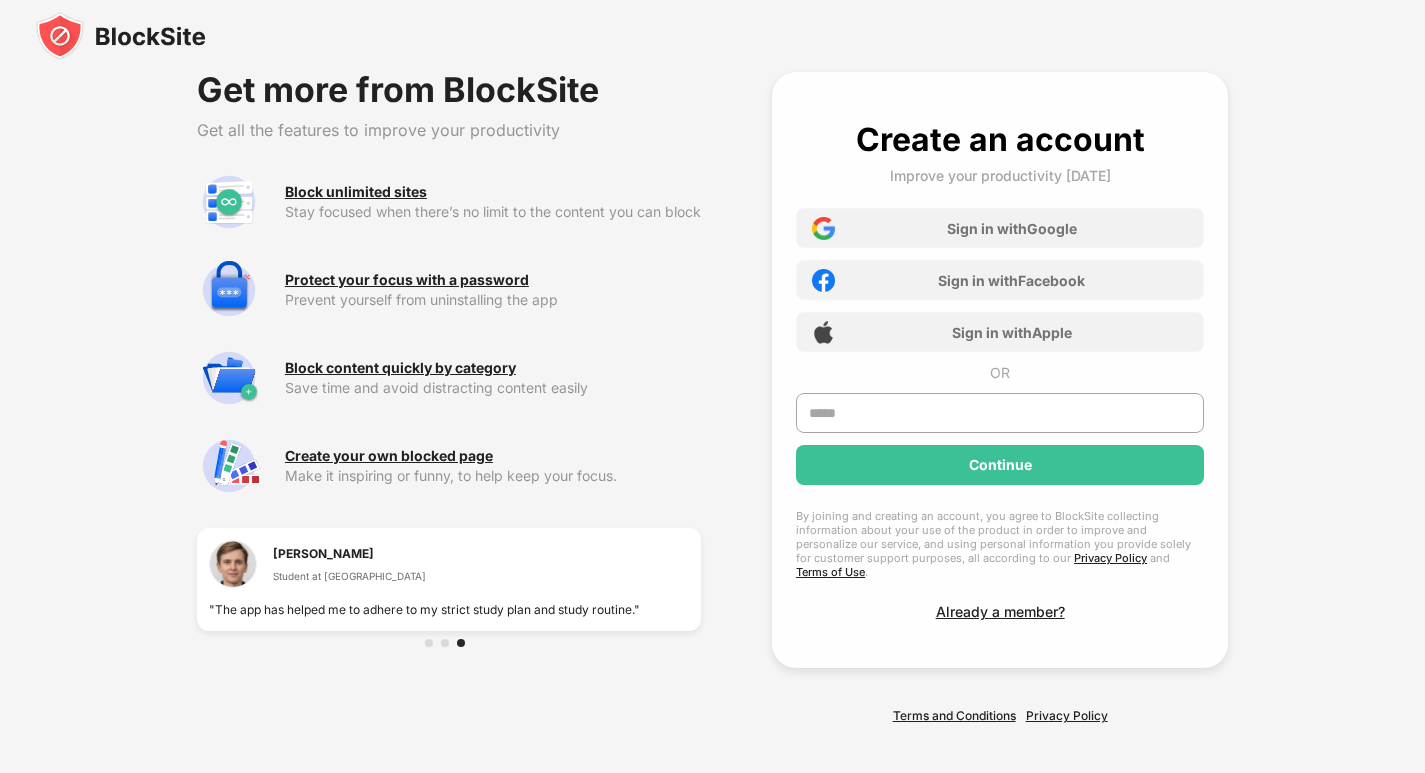 click at bounding box center (121, 36) 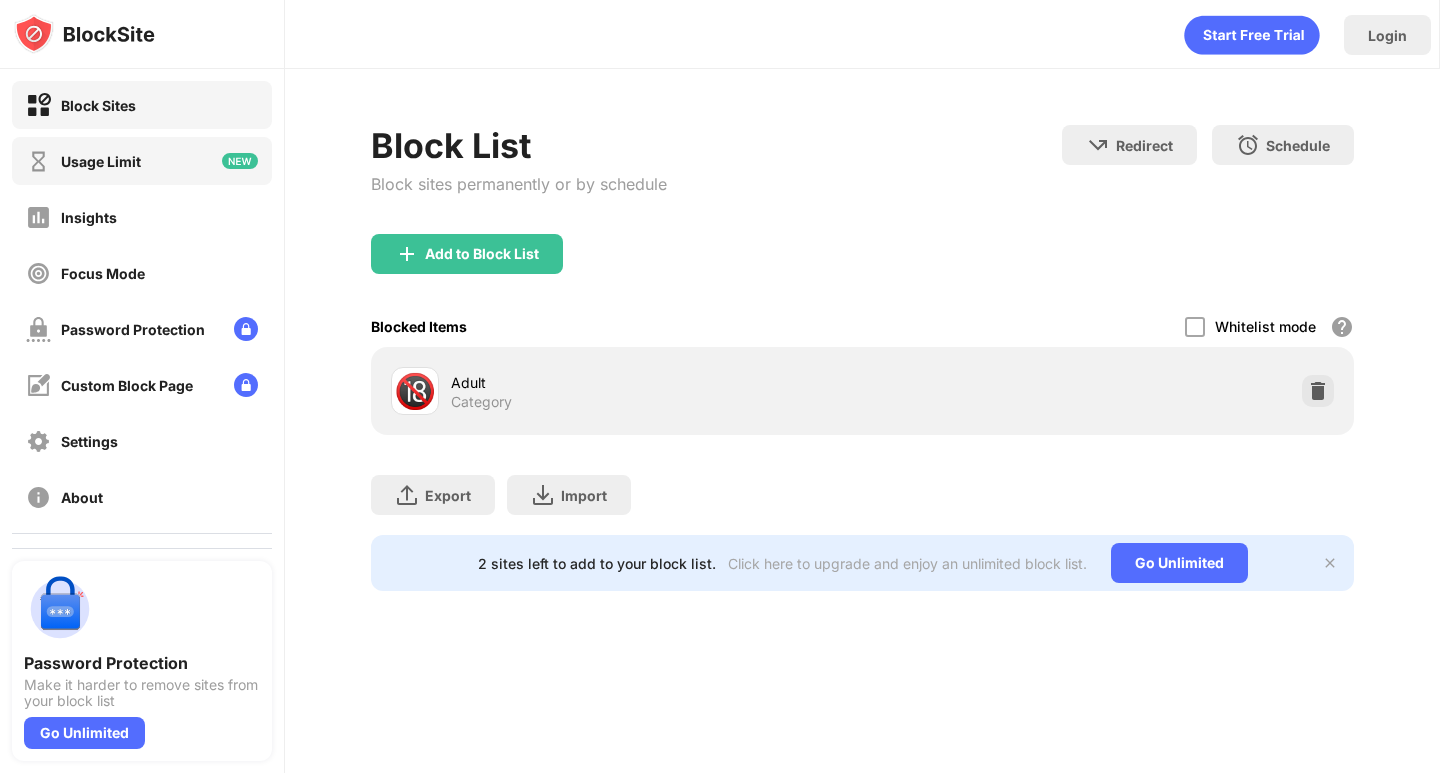 click on "Usage Limit" at bounding box center (101, 161) 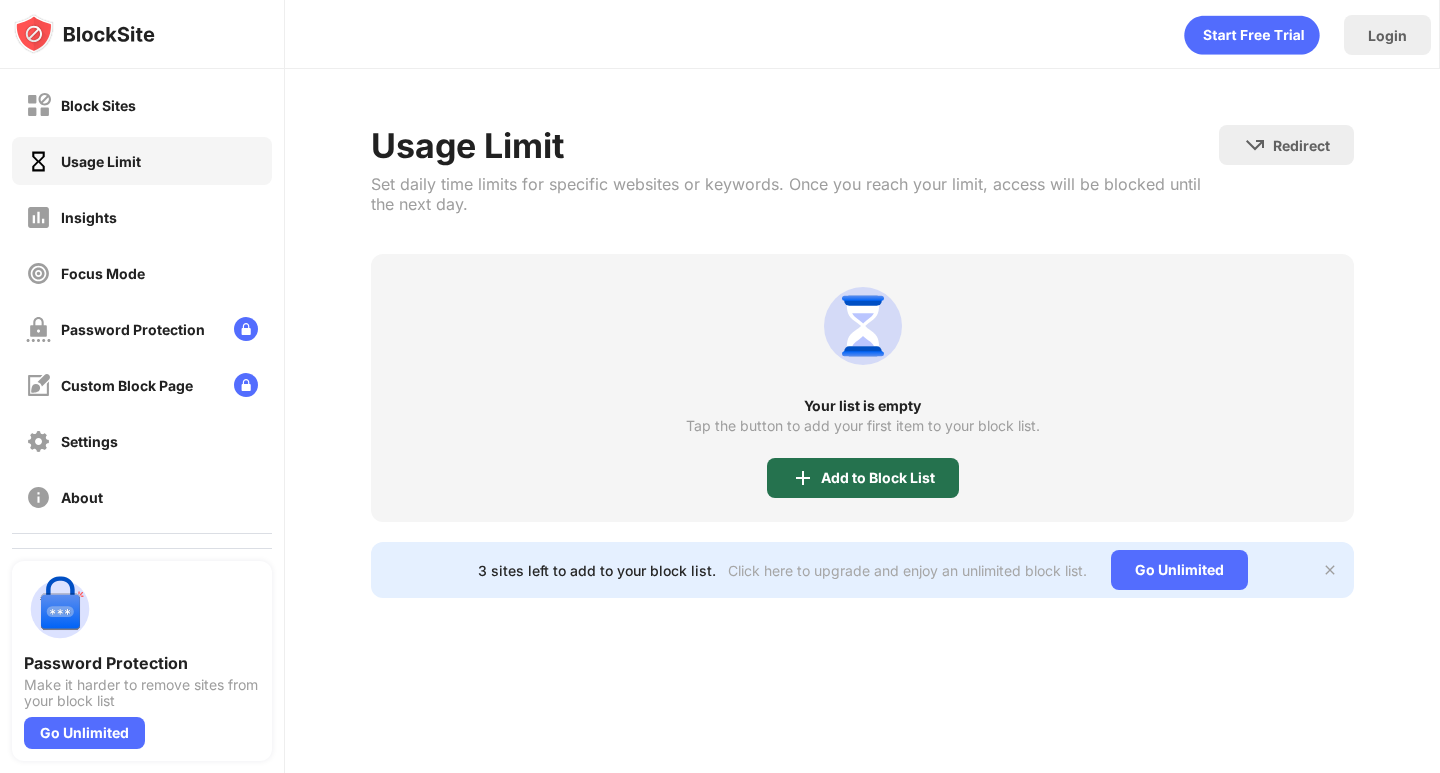 click on "Add to Block List" at bounding box center [863, 478] 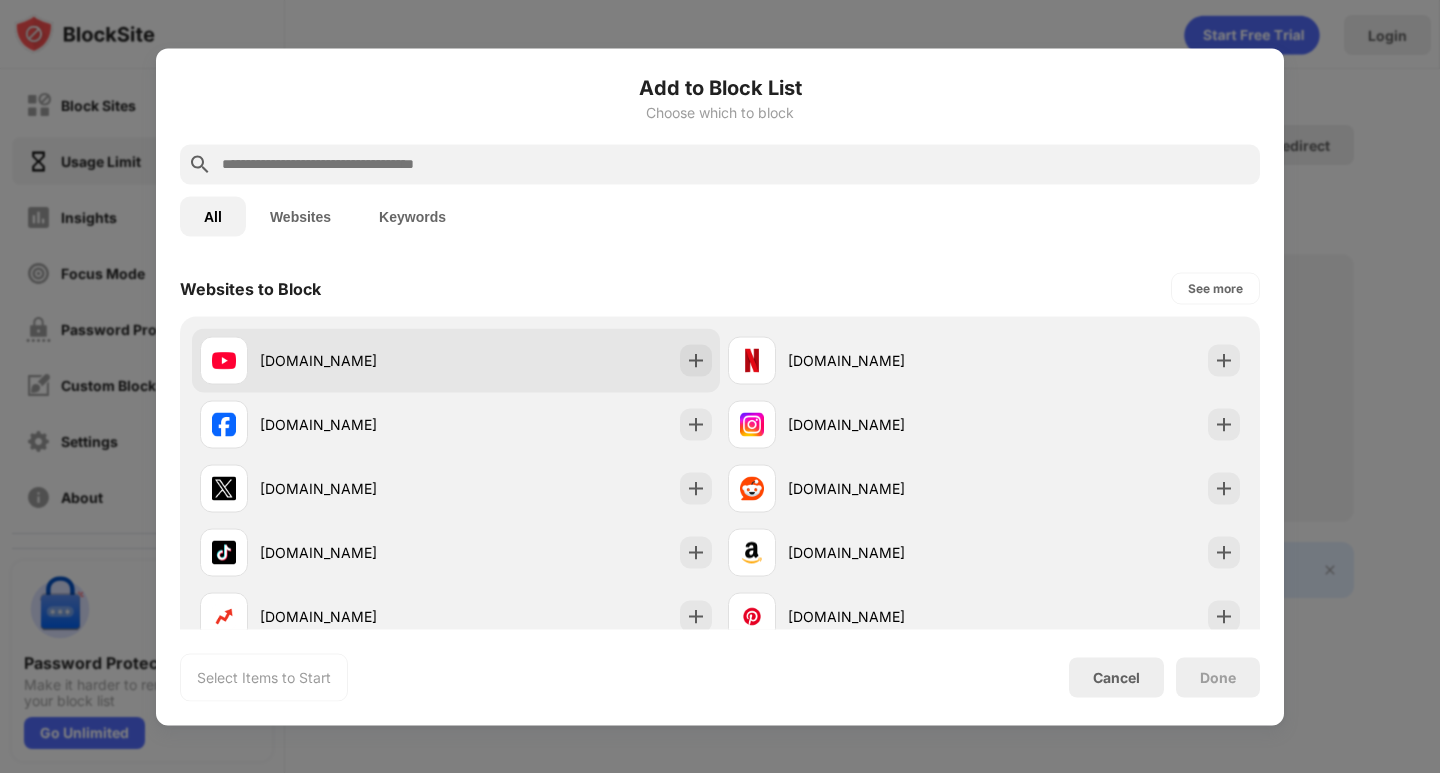 click on "[DOMAIN_NAME]" at bounding box center (456, 360) 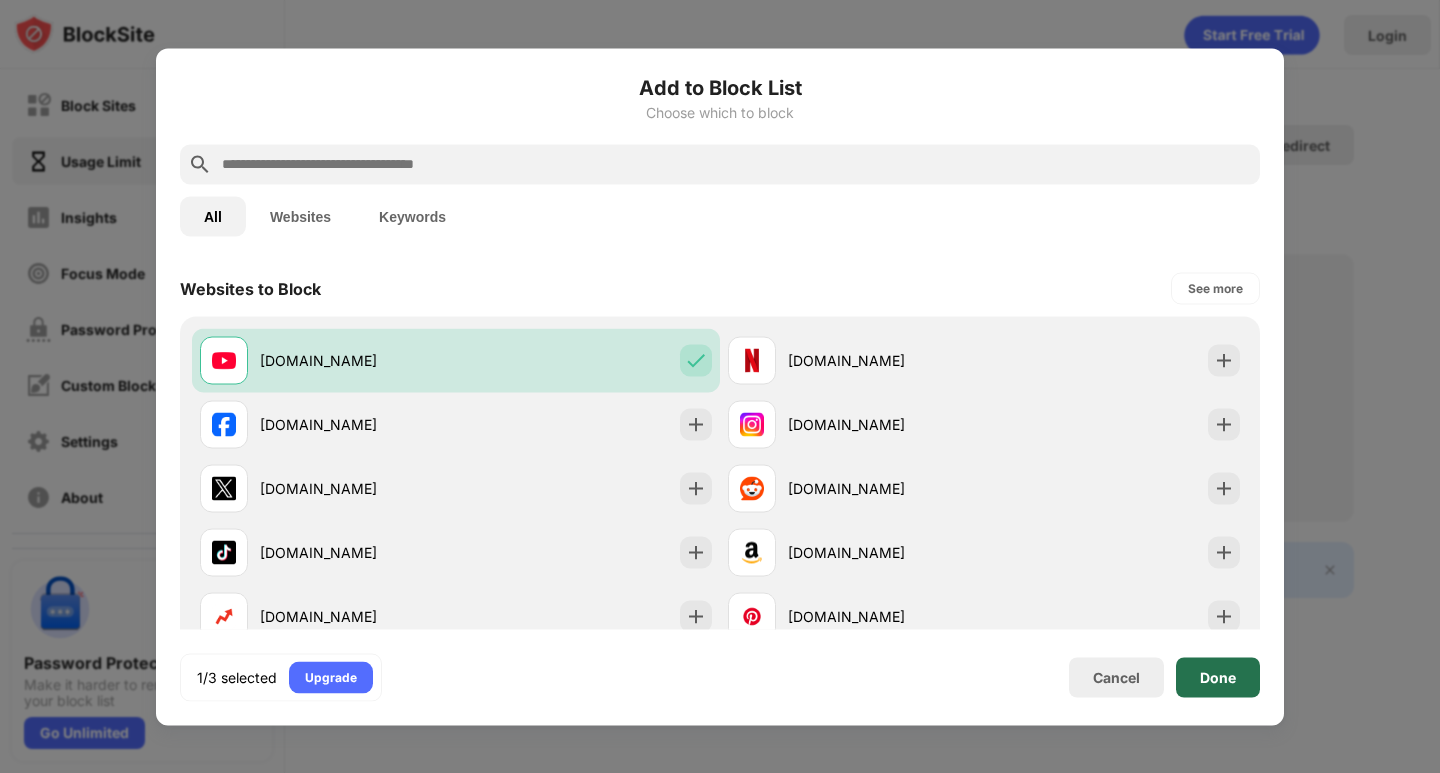 click on "Done" at bounding box center (1218, 677) 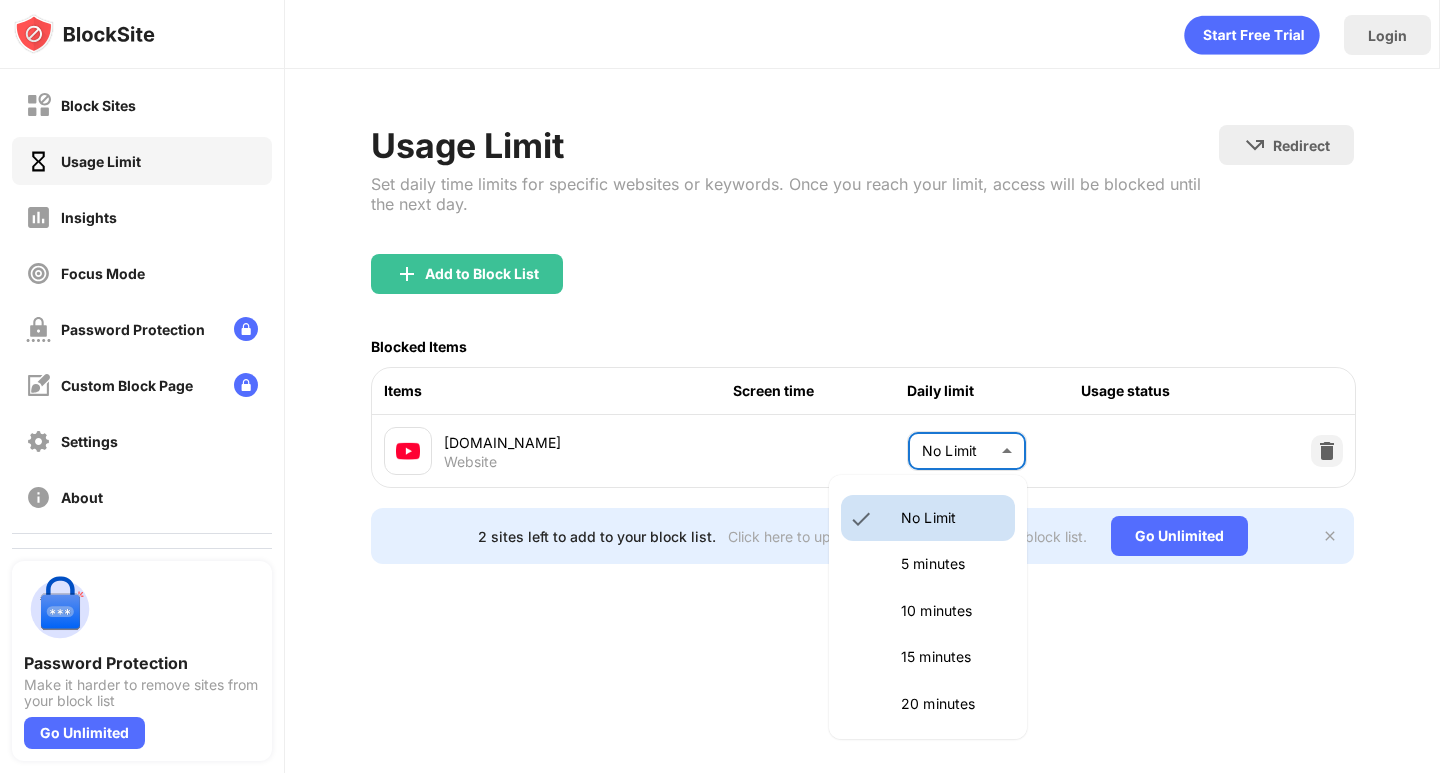 click on "Block Sites Usage Limit Insights Focus Mode Password Protection Custom Block Page Settings About Blocking Sync with other devices Disabled Password Protection Make it harder to remove sites from your block list Go Unlimited Login Usage Limit Set daily time limits for specific websites or keywords. Once you reach your limit, access will be blocked until the next day. Redirect Choose a site to be redirected to when blocking is active Add to Block List Blocked Items Items Screen time Daily limit Usage status [DOMAIN_NAME] Website No Limit ******** ​ 2 sites left to add to your block list. Click here to upgrade and enjoy an unlimited block list. Go Unlimited
No Limit 5 minutes 10 minutes 15 minutes 20 minutes 25 minutes 30 minutes 35 minutes 40 minutes 45 minutes 50 minutes 55 minutes 60 minutes 1.5 hours 2 hours 2.5 hours 3 hours 3.5 hours 4 hours 4.5 hours 5 hours 5.5 hours 6 hours 6.5 hours 7 hours 7.5 hours 8 hours 8.5 hours 9 hours 9.5 hours 10 hours 10.5 hours 11 hours 11.5 hours 12 hours 12.5 hours" at bounding box center [720, 386] 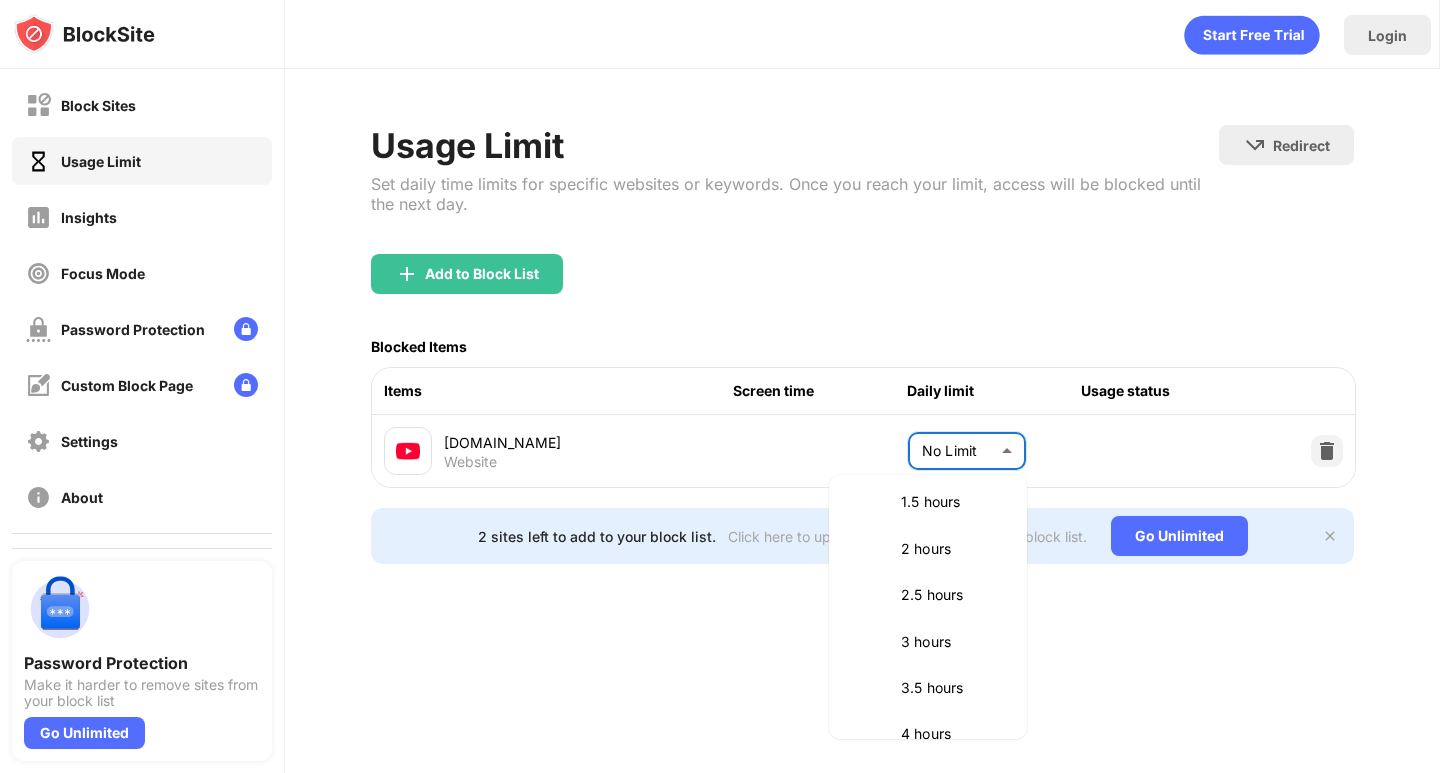 scroll, scrollTop: 667, scrollLeft: 0, axis: vertical 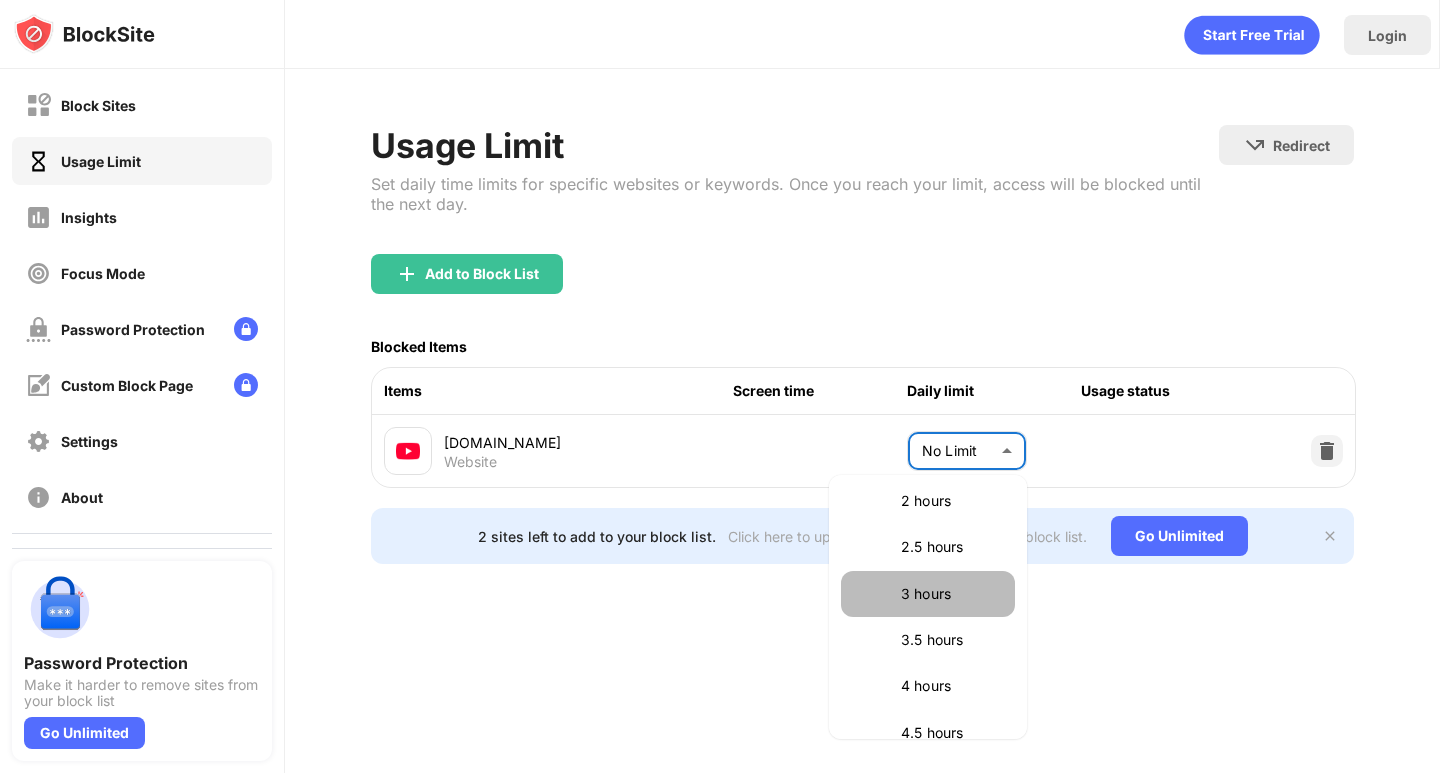 click on "3 hours" at bounding box center [952, 594] 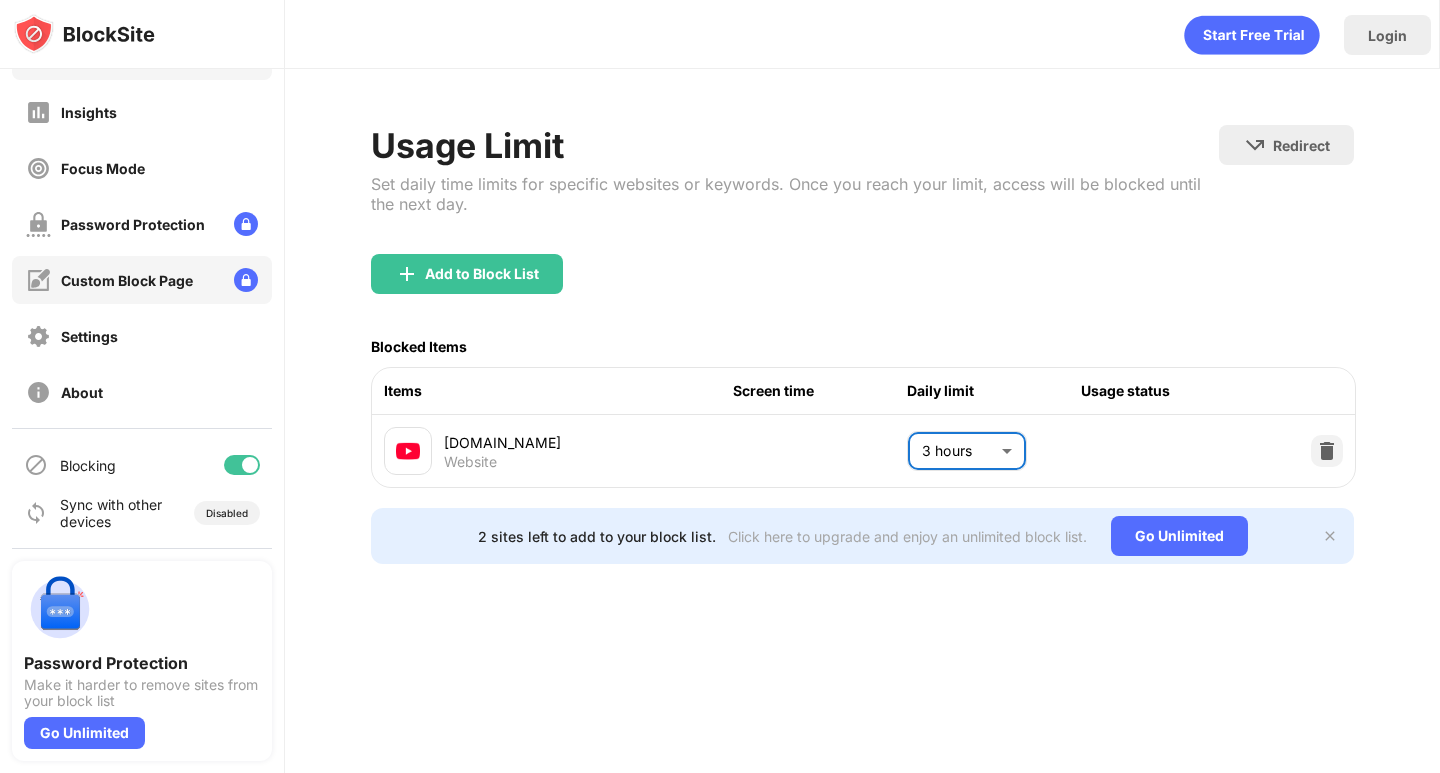 scroll, scrollTop: 106, scrollLeft: 0, axis: vertical 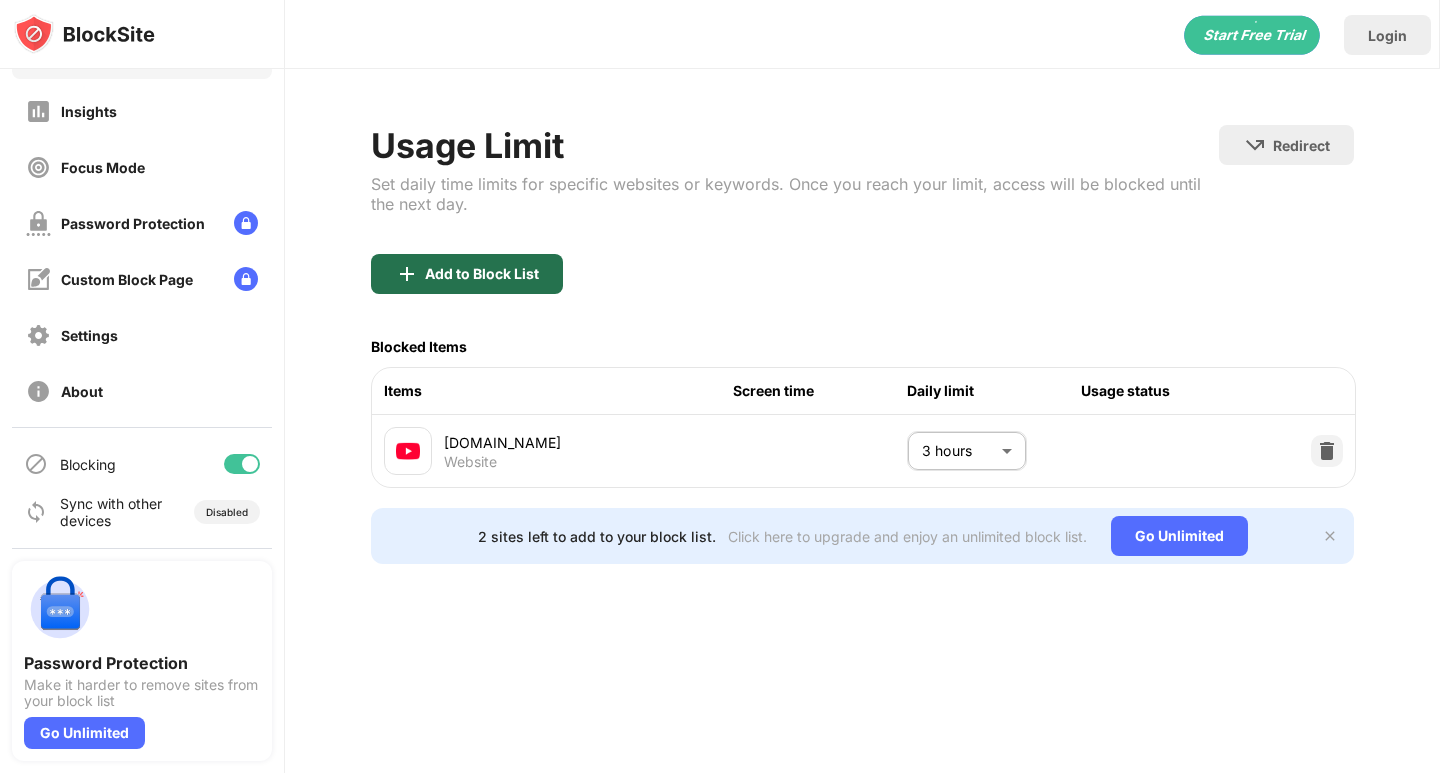 click on "Add to Block List" at bounding box center [467, 274] 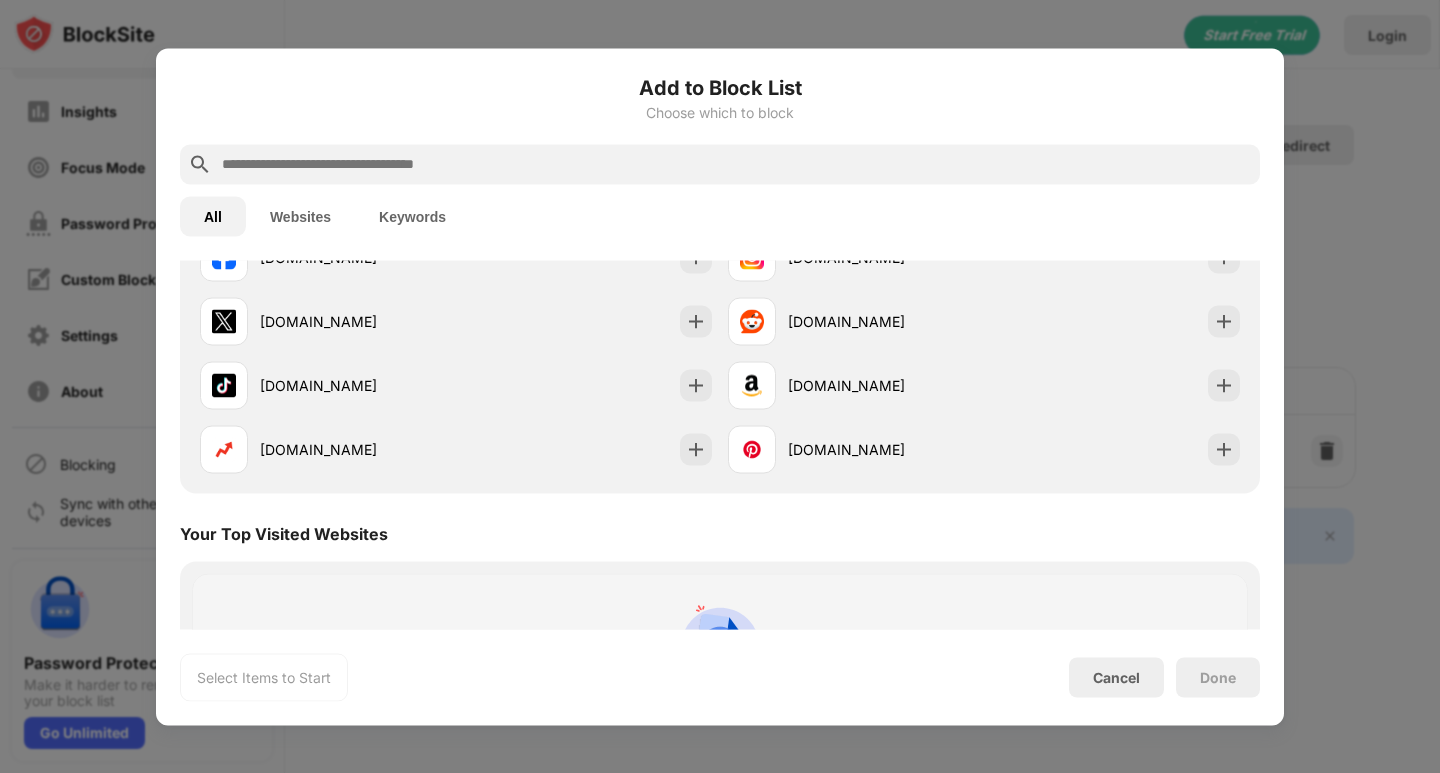 scroll, scrollTop: 0, scrollLeft: 0, axis: both 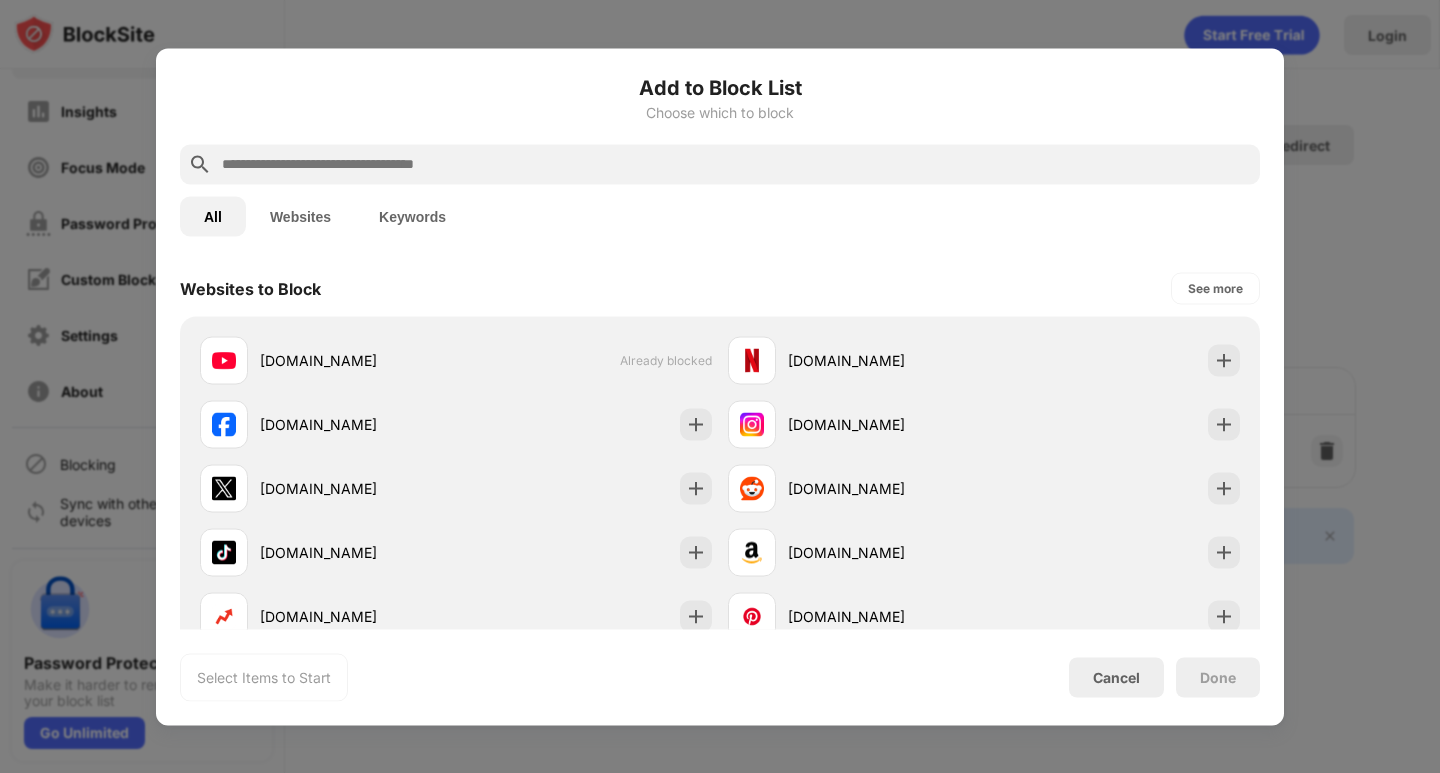 click at bounding box center [736, 164] 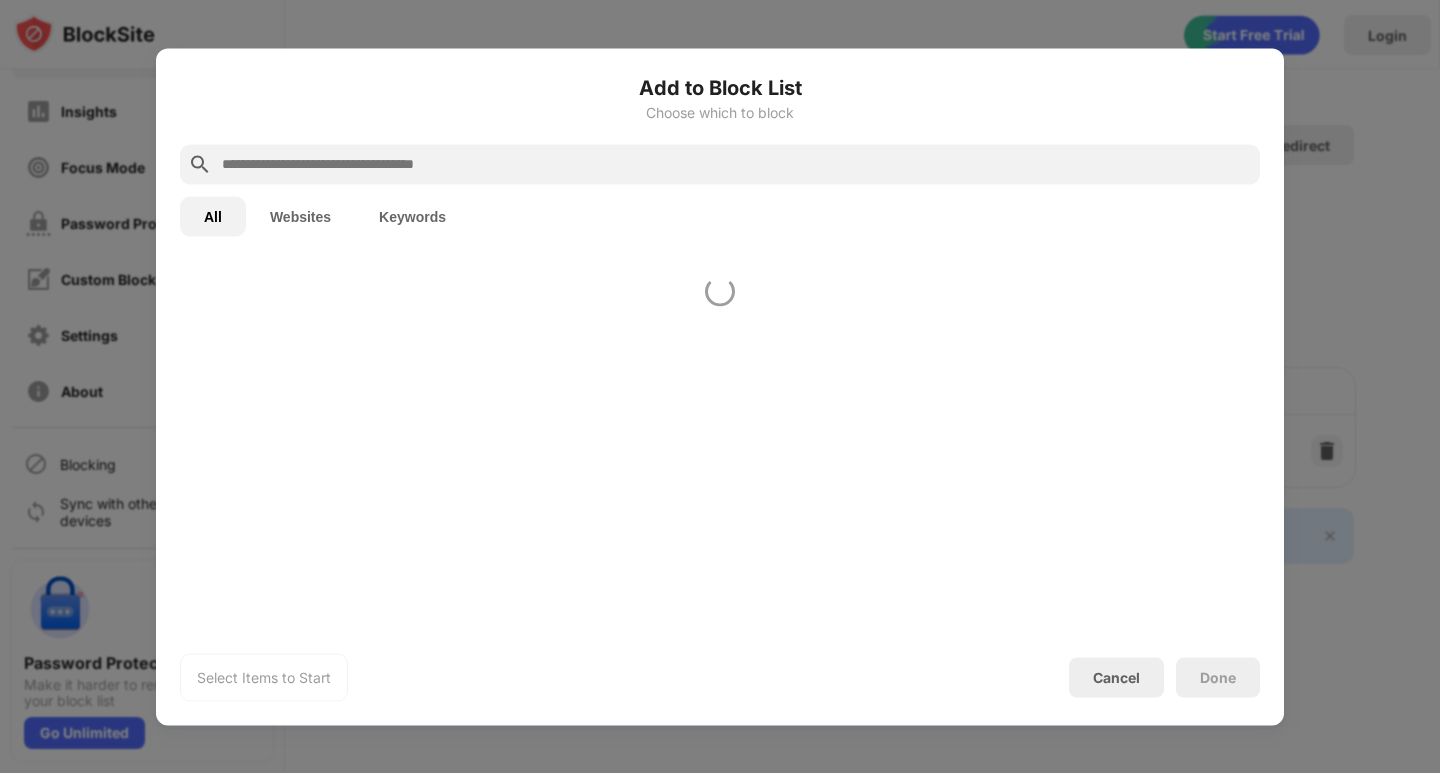 scroll, scrollTop: 0, scrollLeft: 0, axis: both 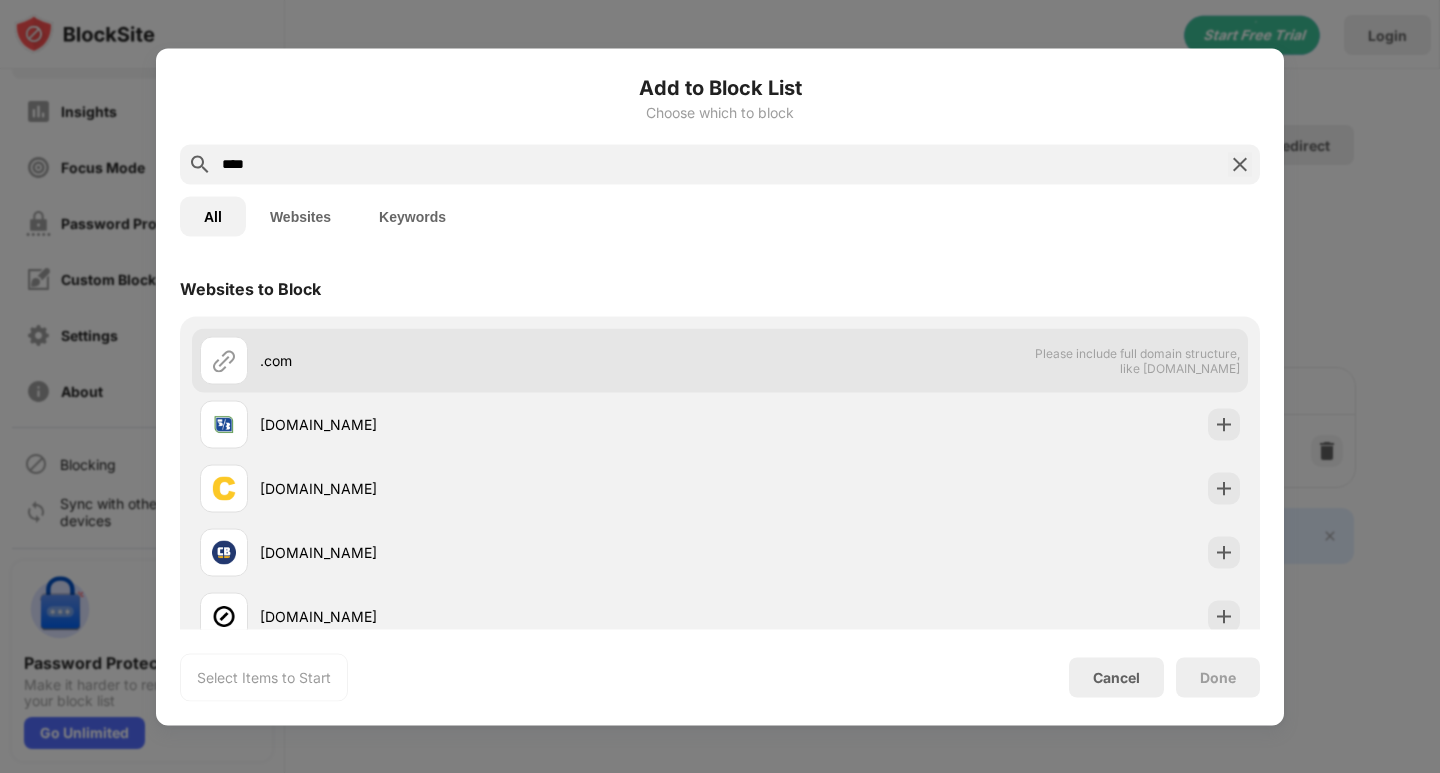 click on ".com" at bounding box center [460, 360] 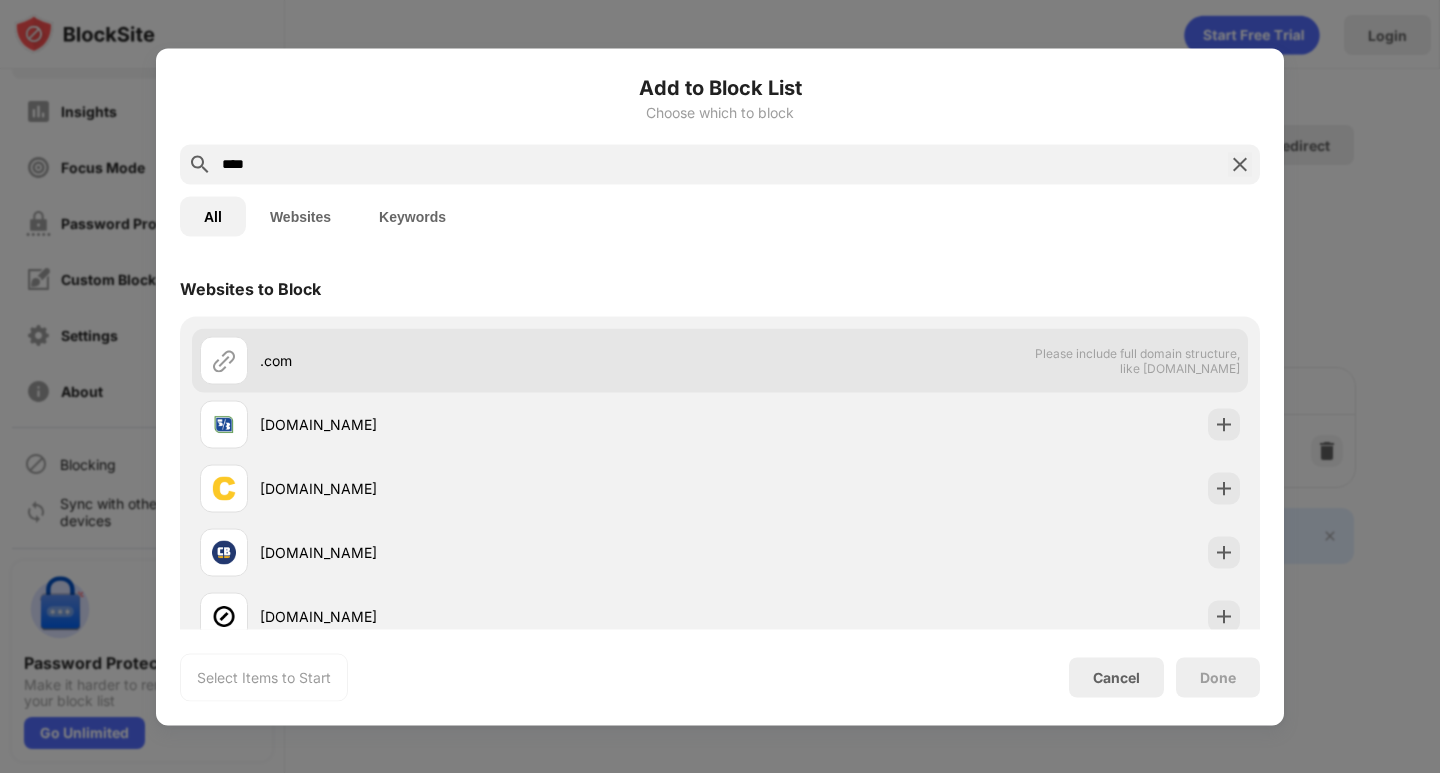 click on ".com" at bounding box center [460, 360] 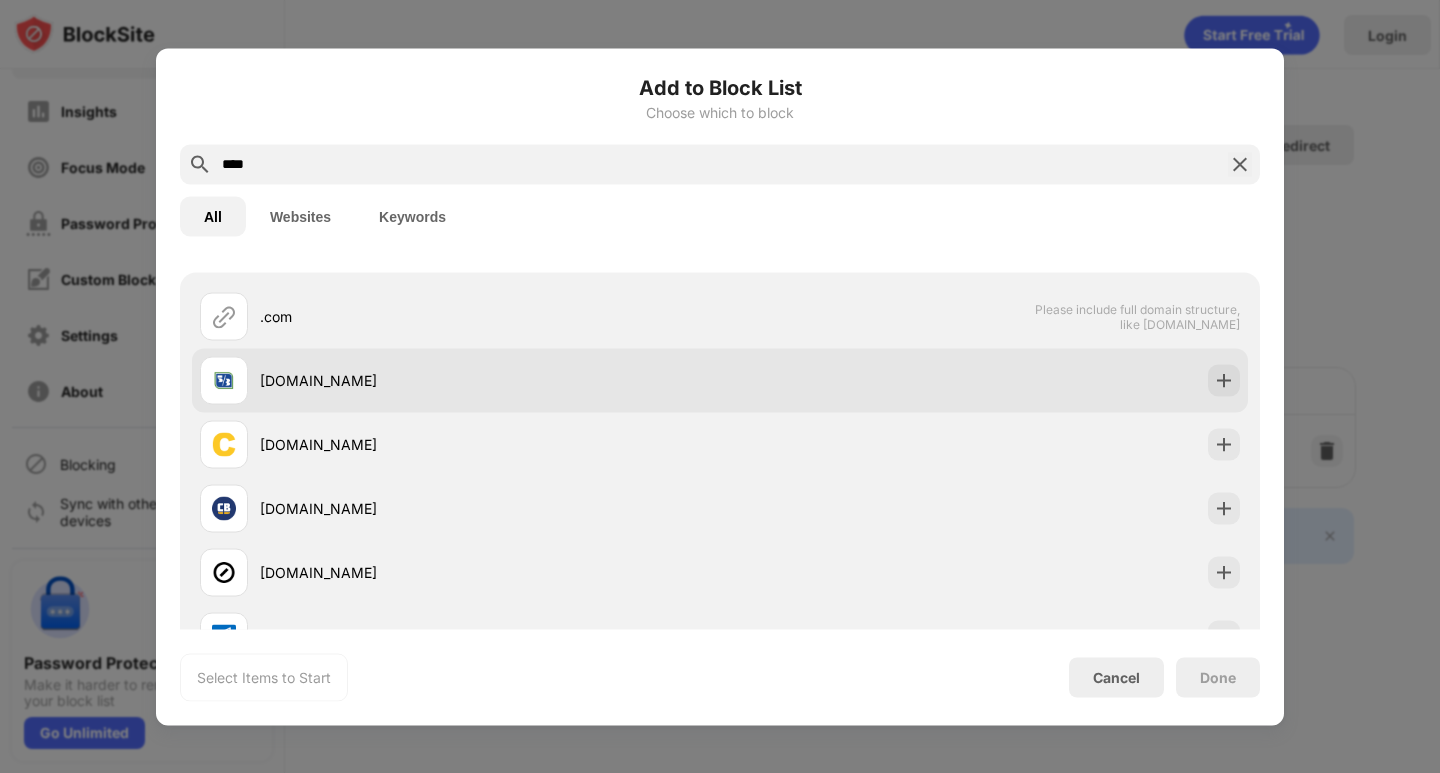 scroll, scrollTop: 0, scrollLeft: 0, axis: both 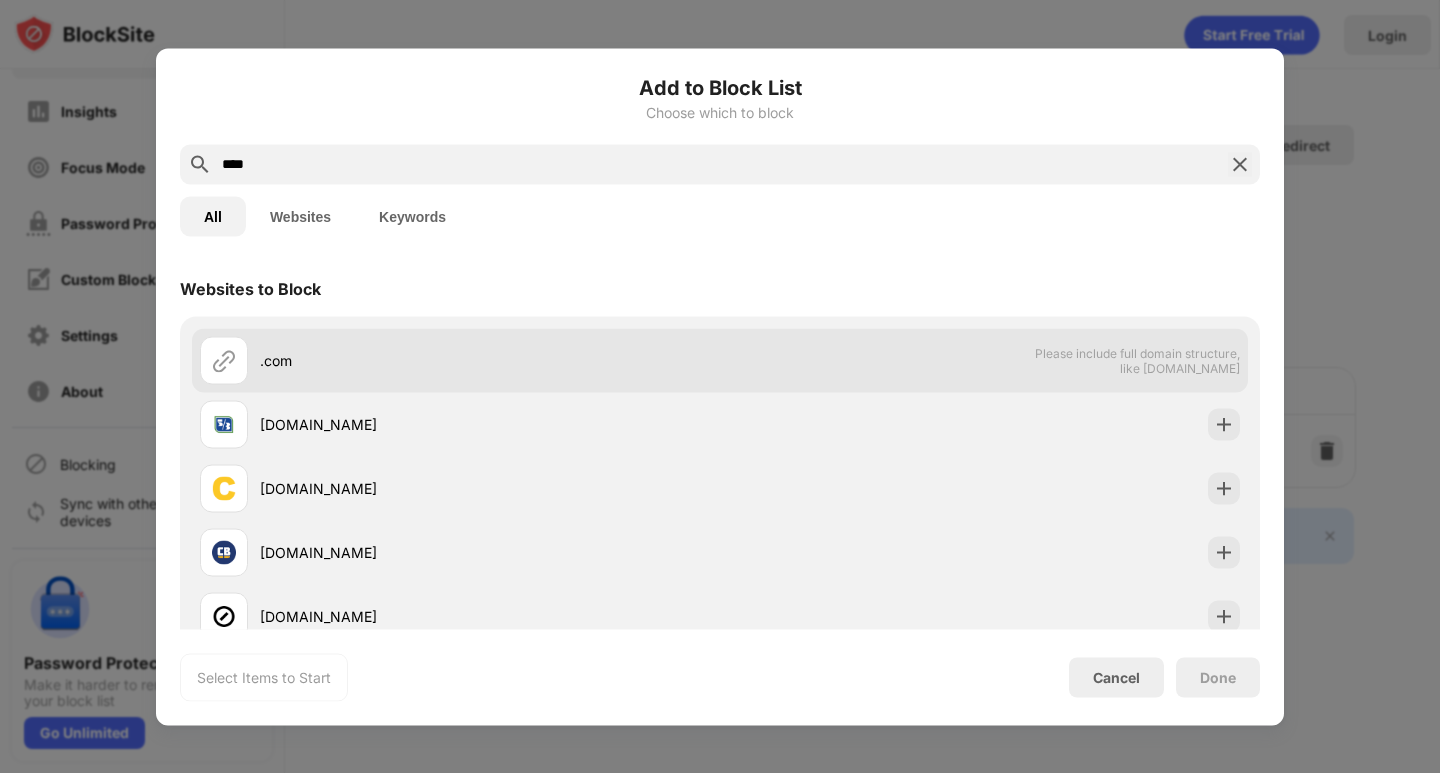 click on ".com Please include full domain structure, like [DOMAIN_NAME]" at bounding box center (720, 360) 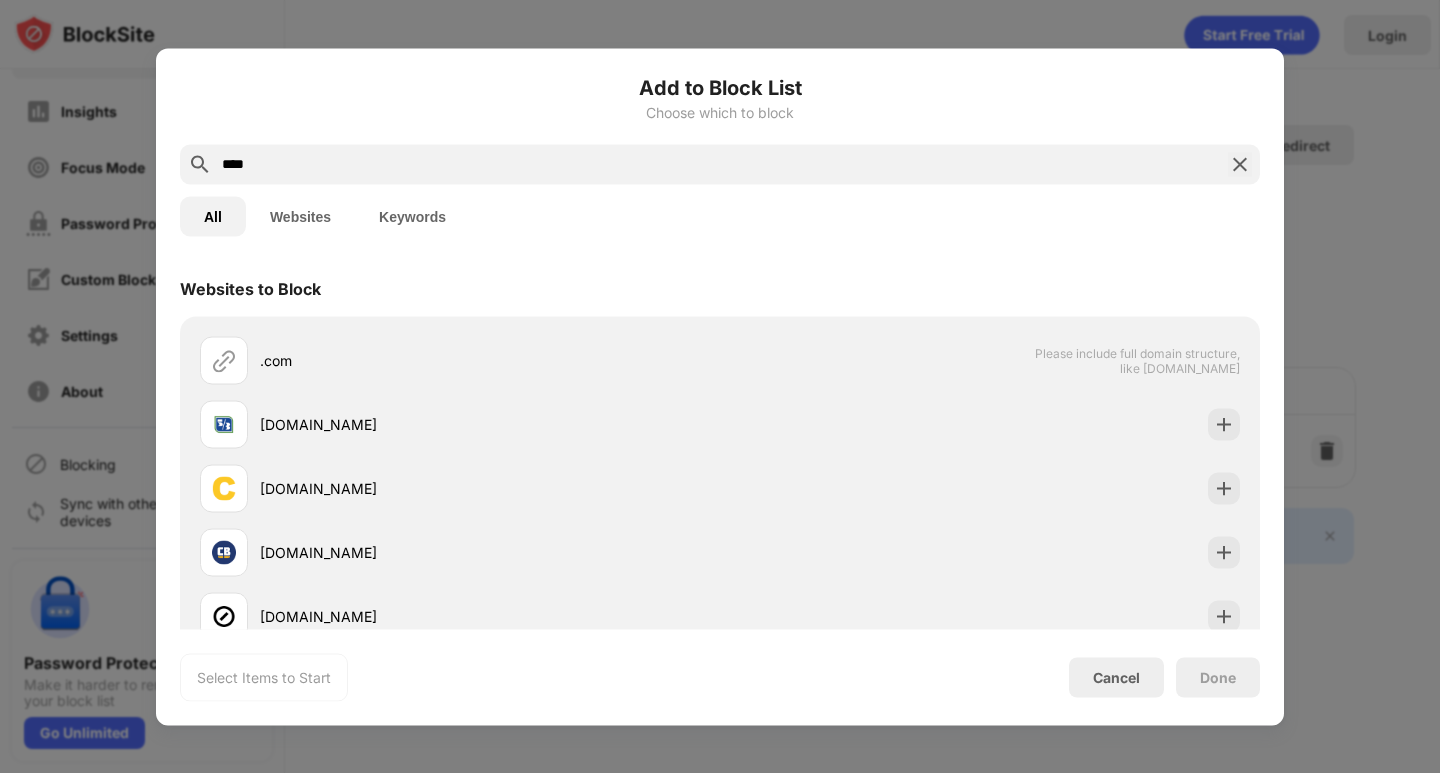 click on "****" at bounding box center [720, 164] 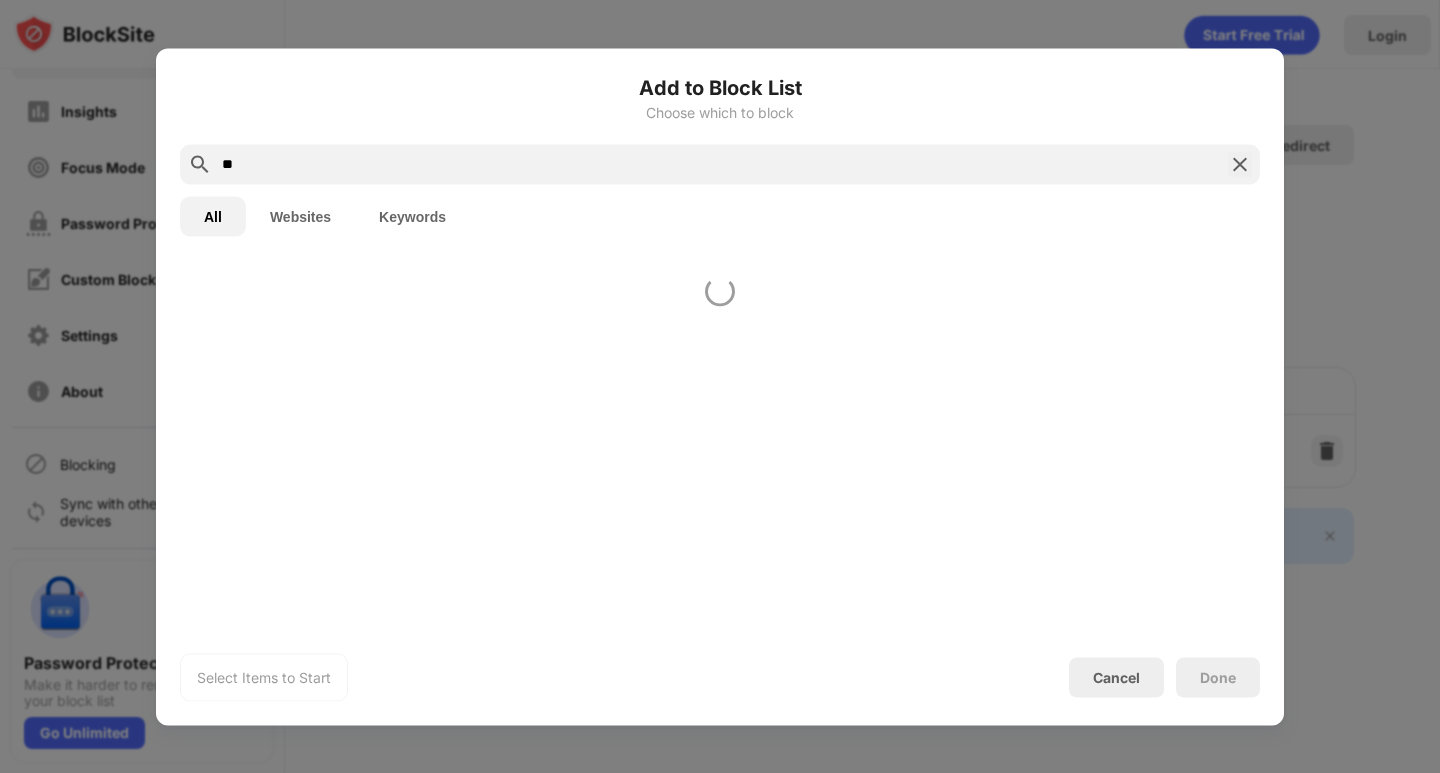 type on "*" 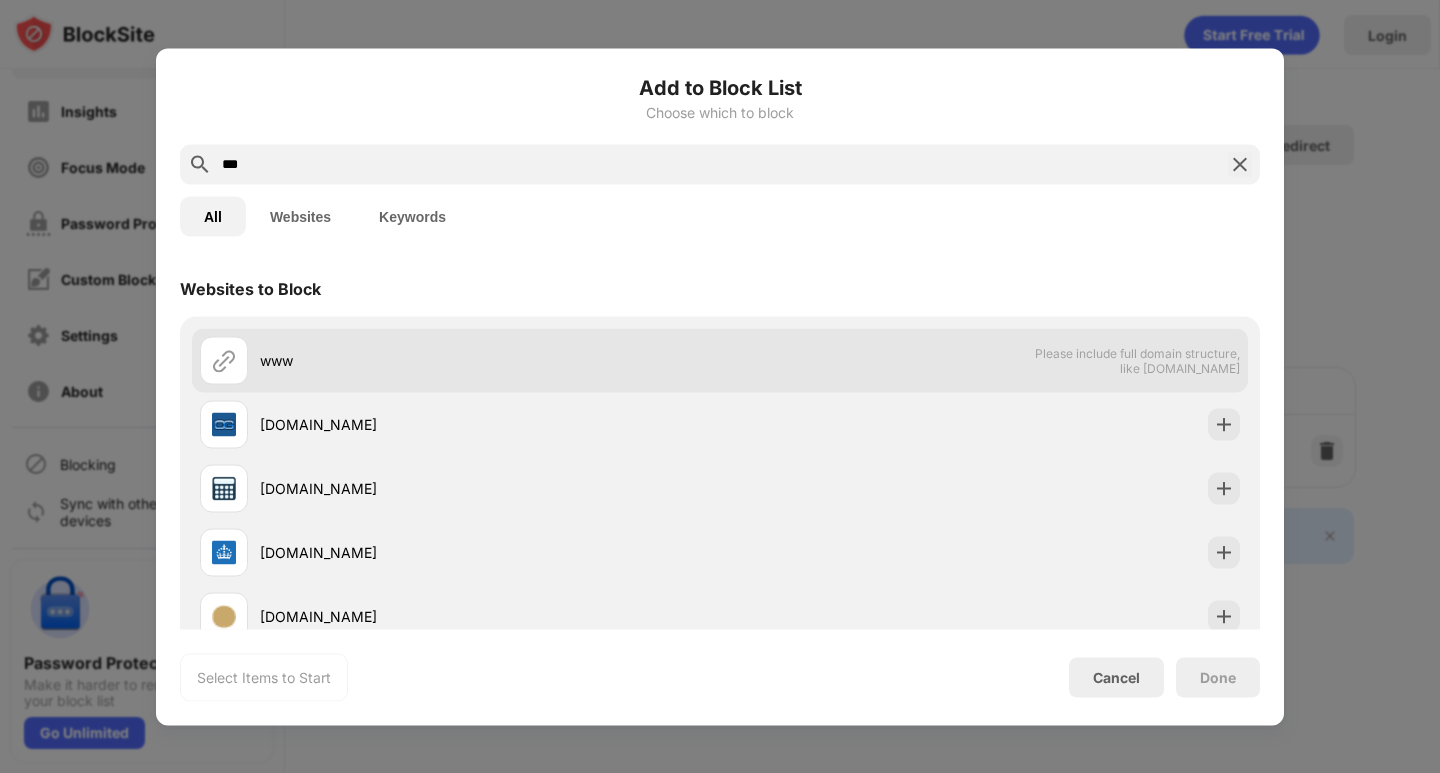 click on "www" at bounding box center [460, 360] 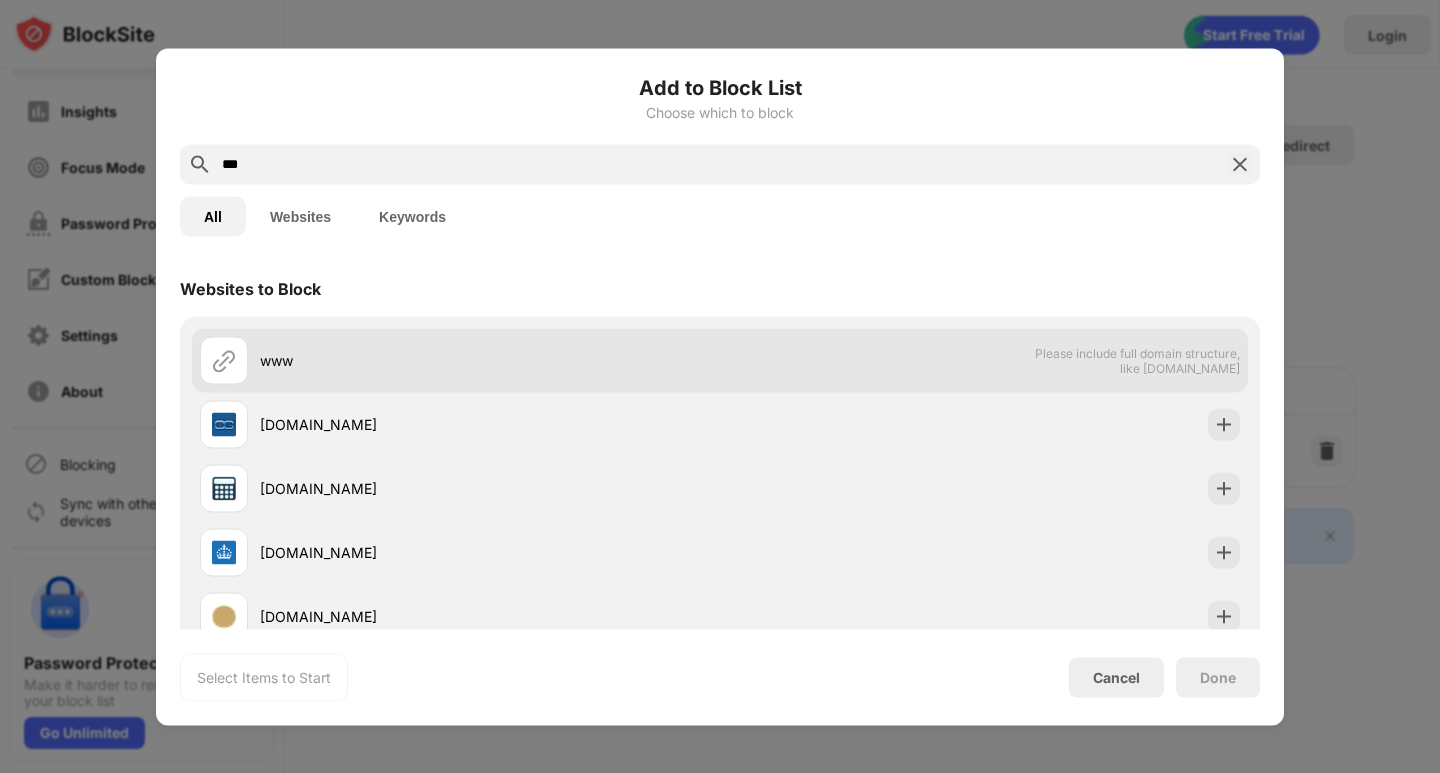 click on "www" at bounding box center (460, 360) 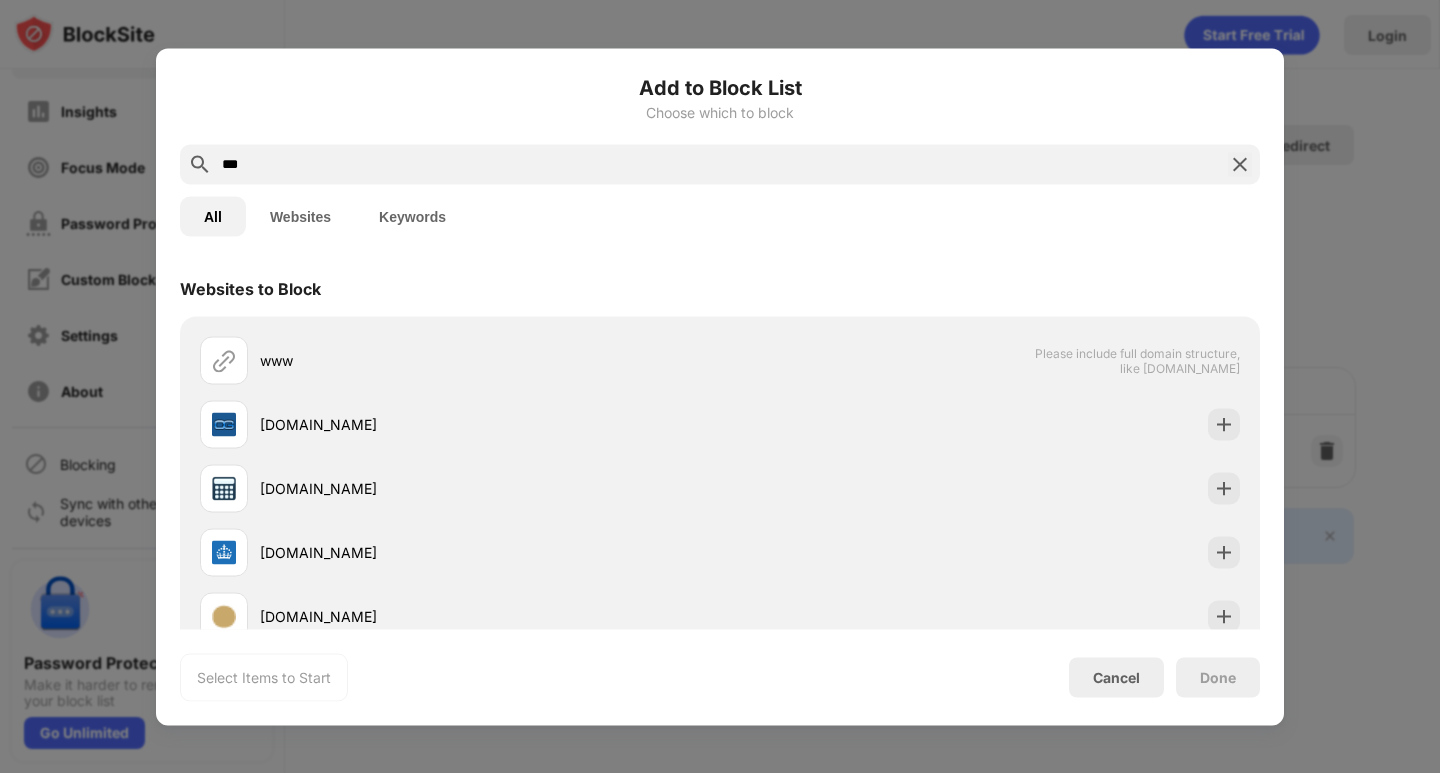 click on "***" at bounding box center [720, 164] 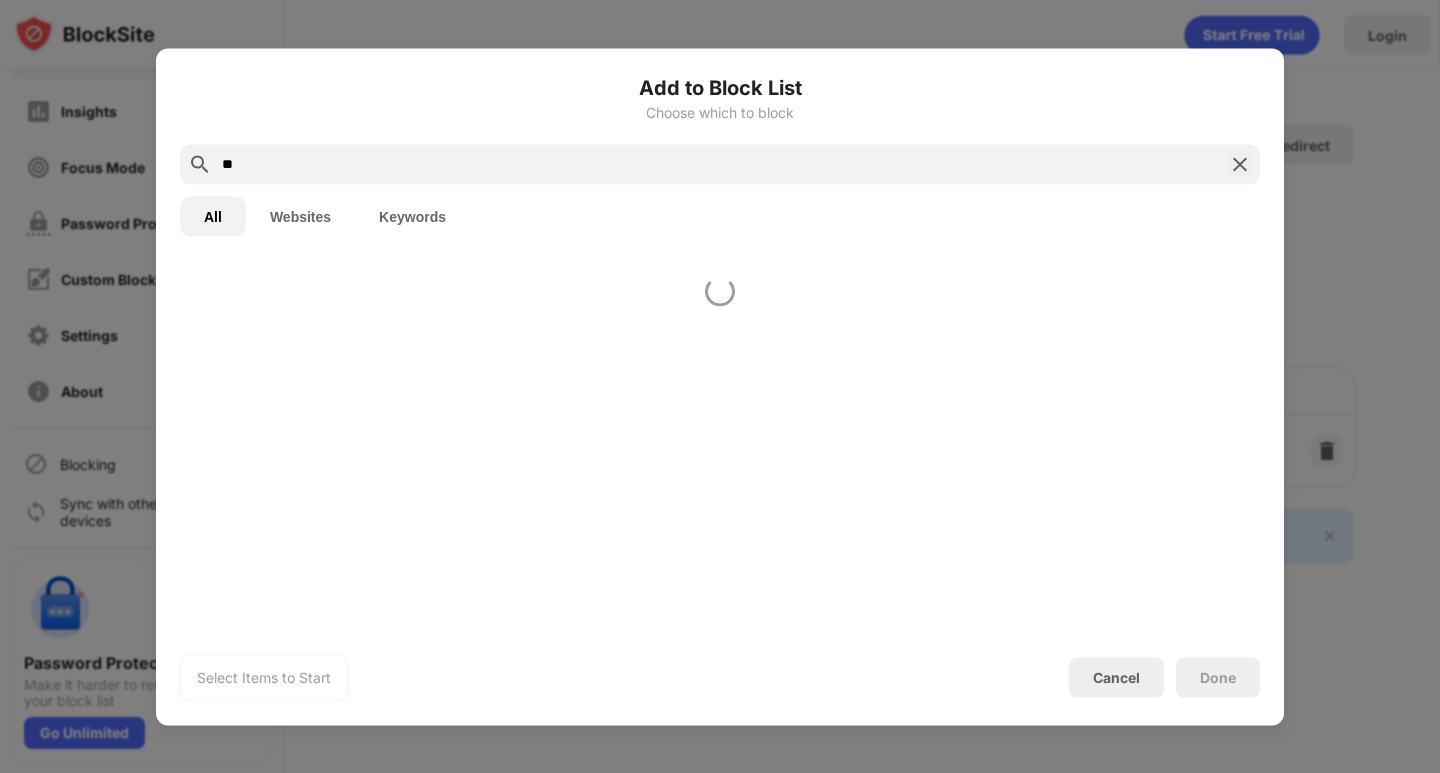 type on "*" 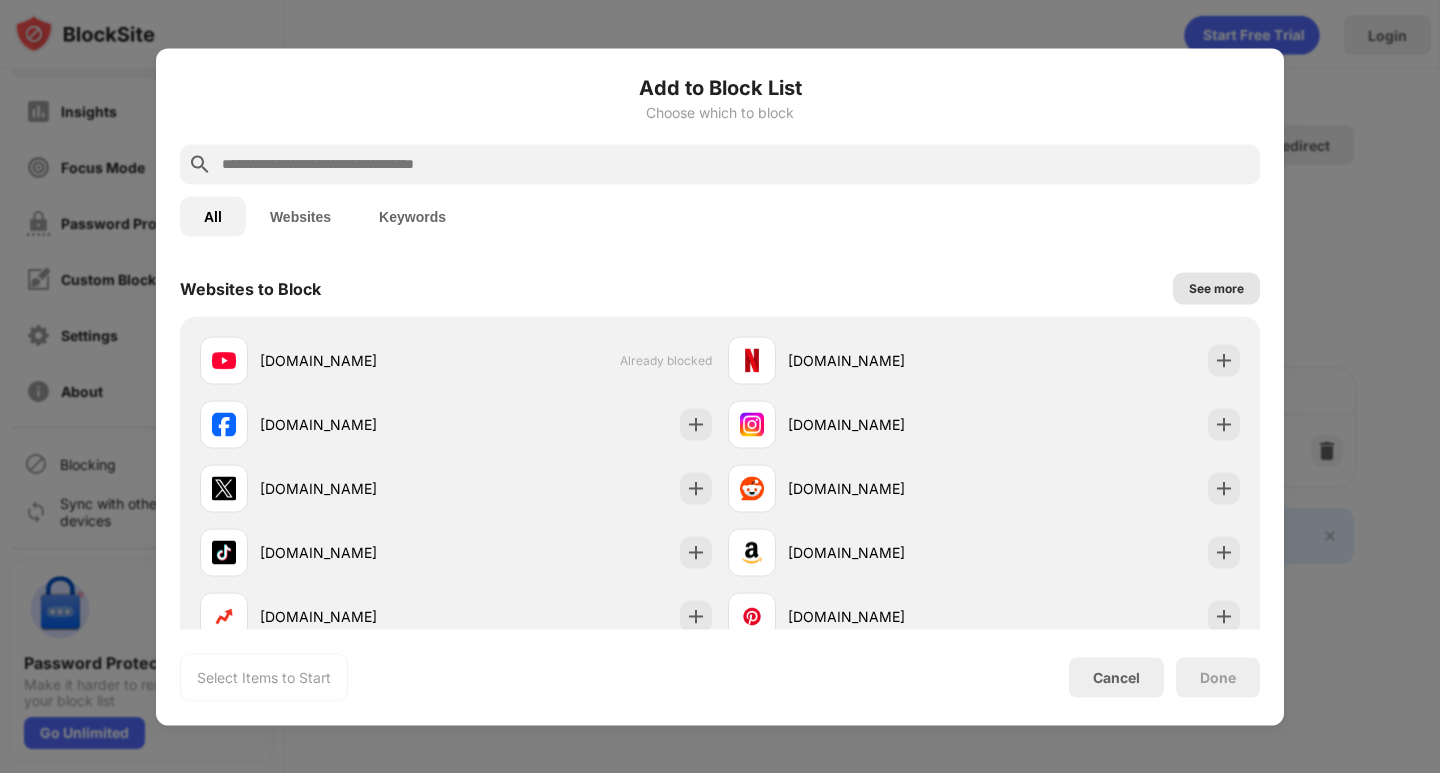 type 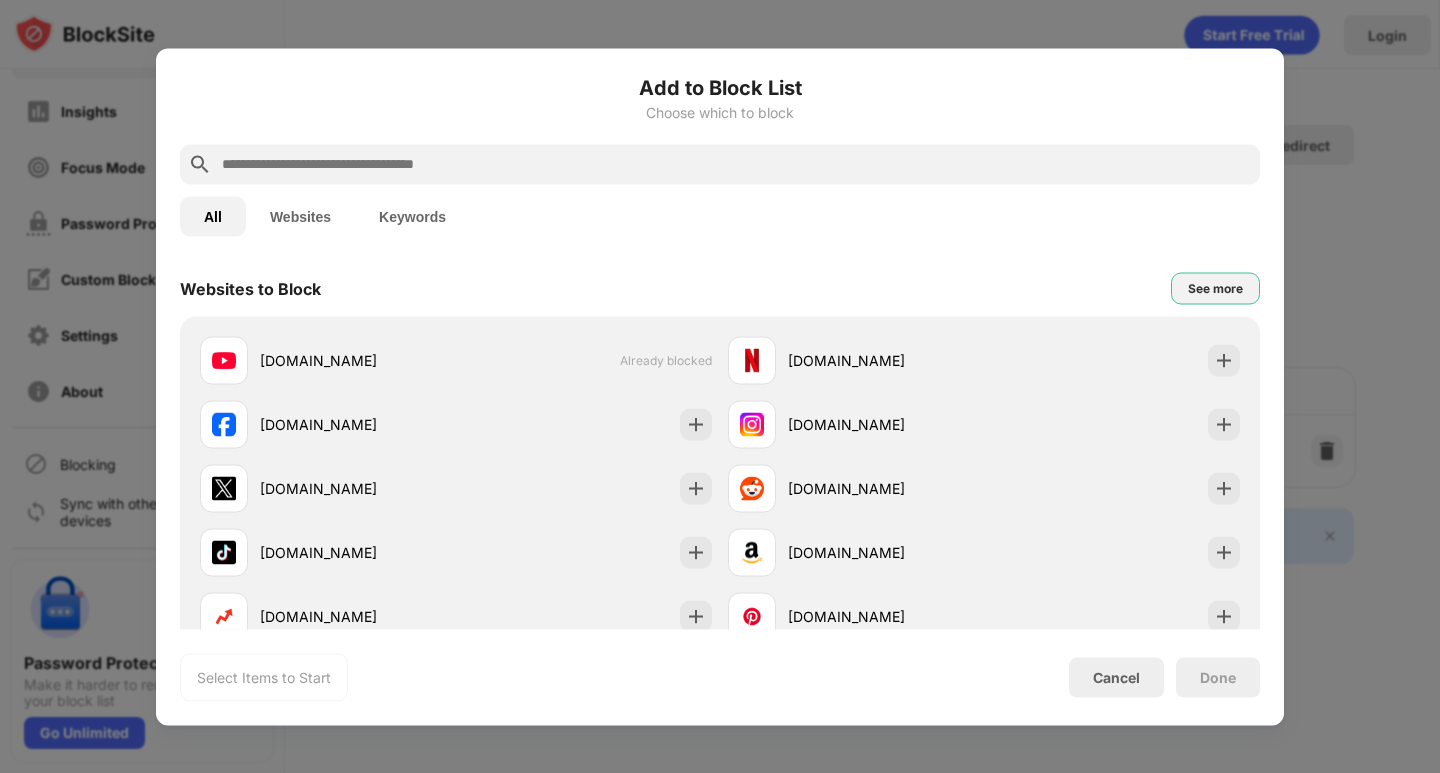 click on "See more" at bounding box center (1215, 288) 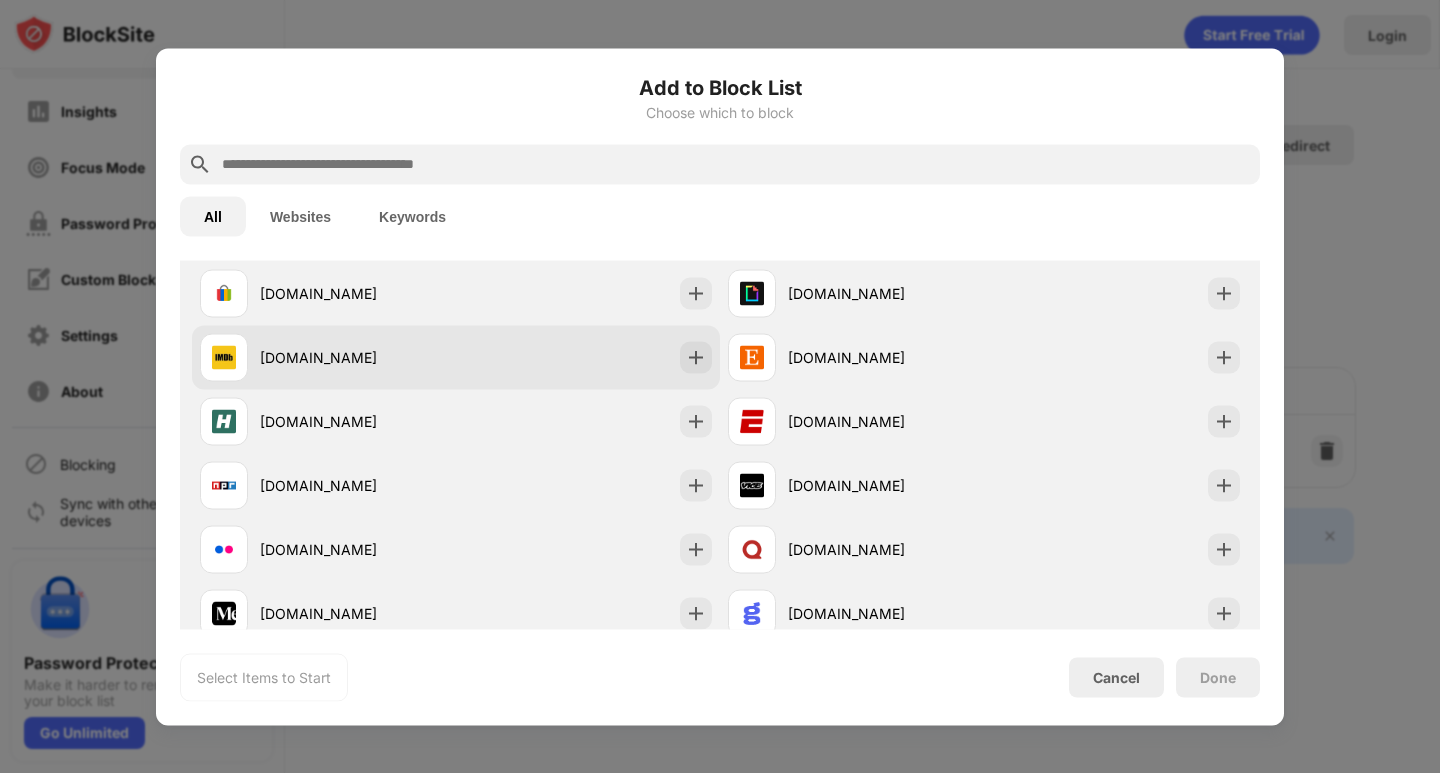 scroll, scrollTop: 500, scrollLeft: 0, axis: vertical 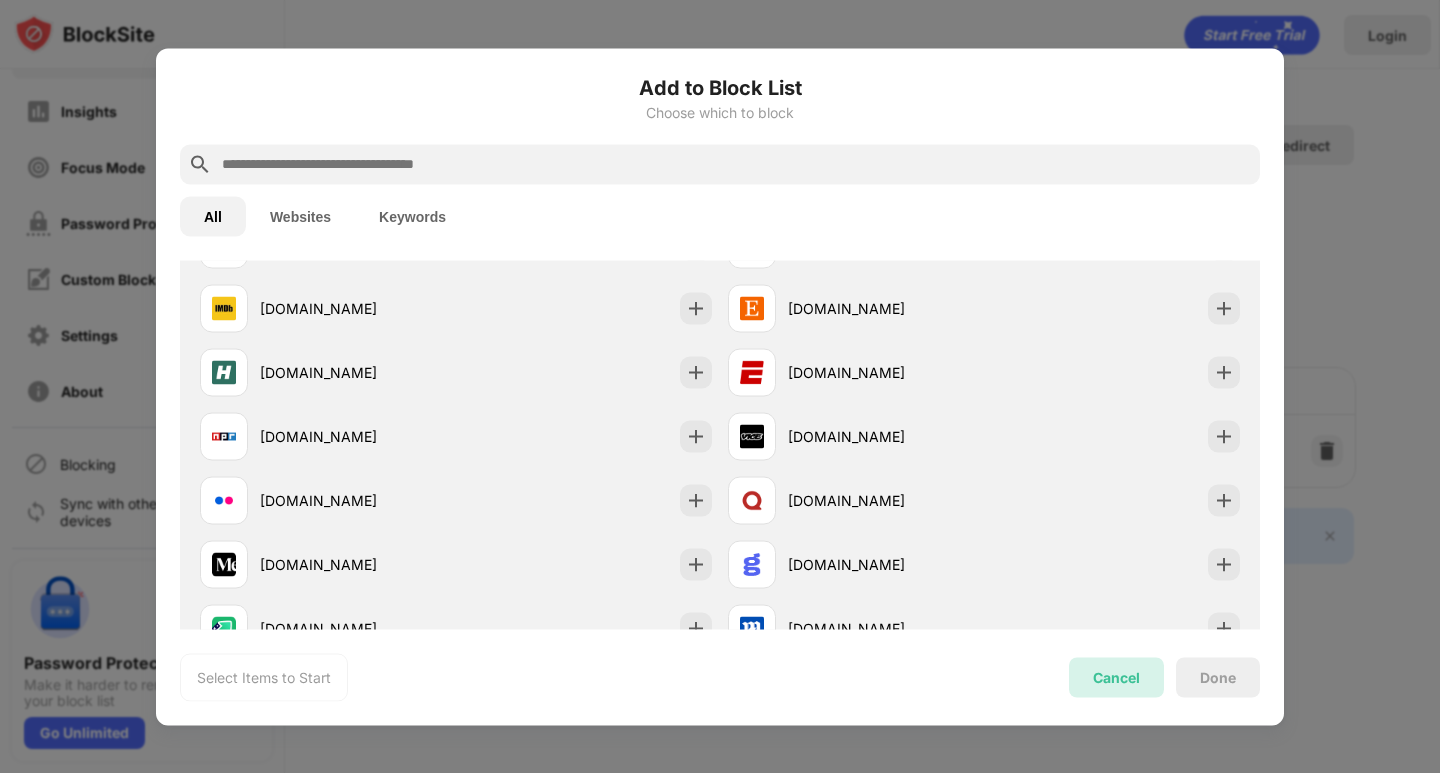 click on "Cancel" at bounding box center [1116, 677] 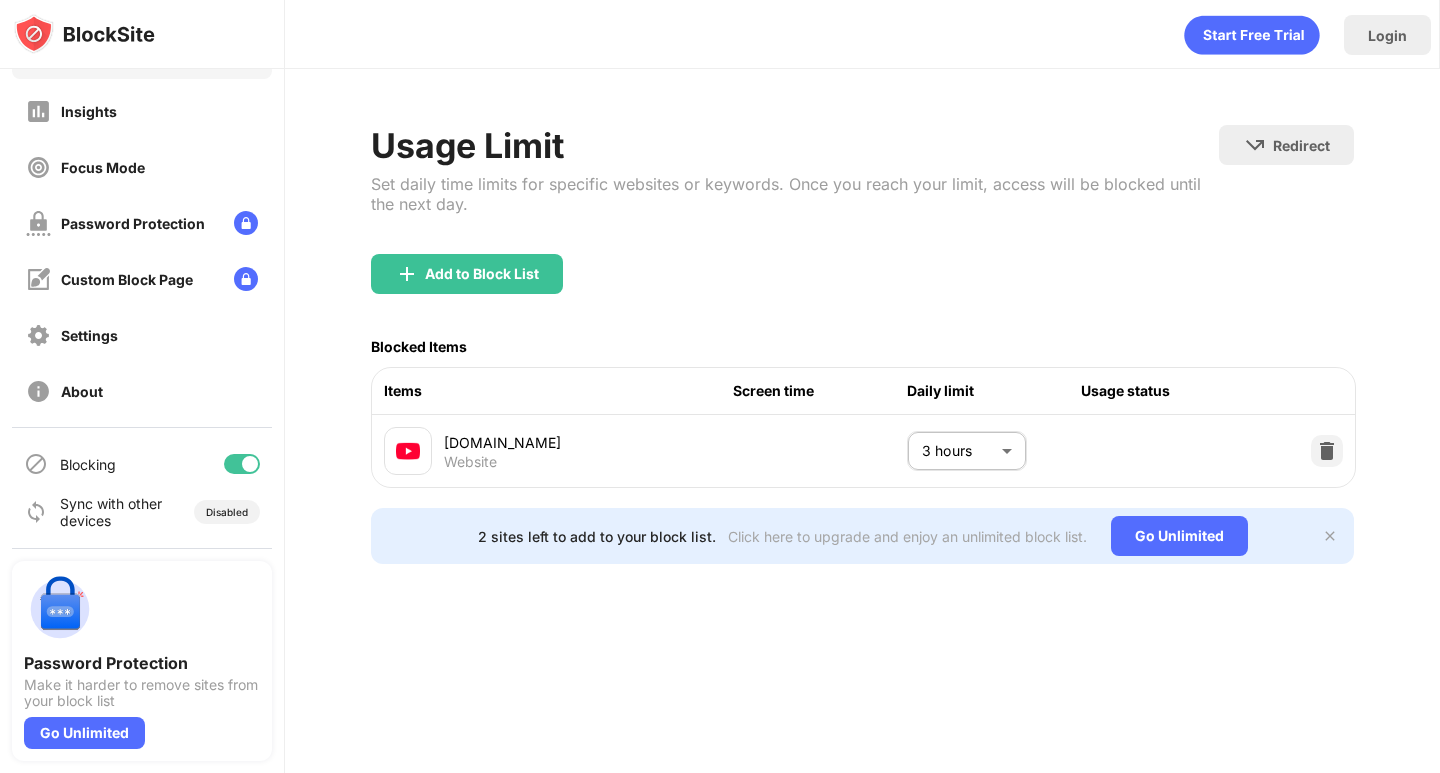 click on "Block Sites Usage Limit Insights Focus Mode Password Protection Custom Block Page Settings About Blocking Sync with other devices Disabled Password Protection Make it harder to remove sites from your block list Go Unlimited Login Usage Limit Set daily time limits for specific websites or keywords. Once you reach your limit, access will be blocked until the next day. Redirect Choose a site to be redirected to when blocking is active Add to Block List Blocked Items Items Screen time Daily limit Usage status [DOMAIN_NAME] Website 3 hours *** ​ 2 sites left to add to your block list. Click here to upgrade and enjoy an unlimited block list. Go Unlimited" at bounding box center [720, 386] 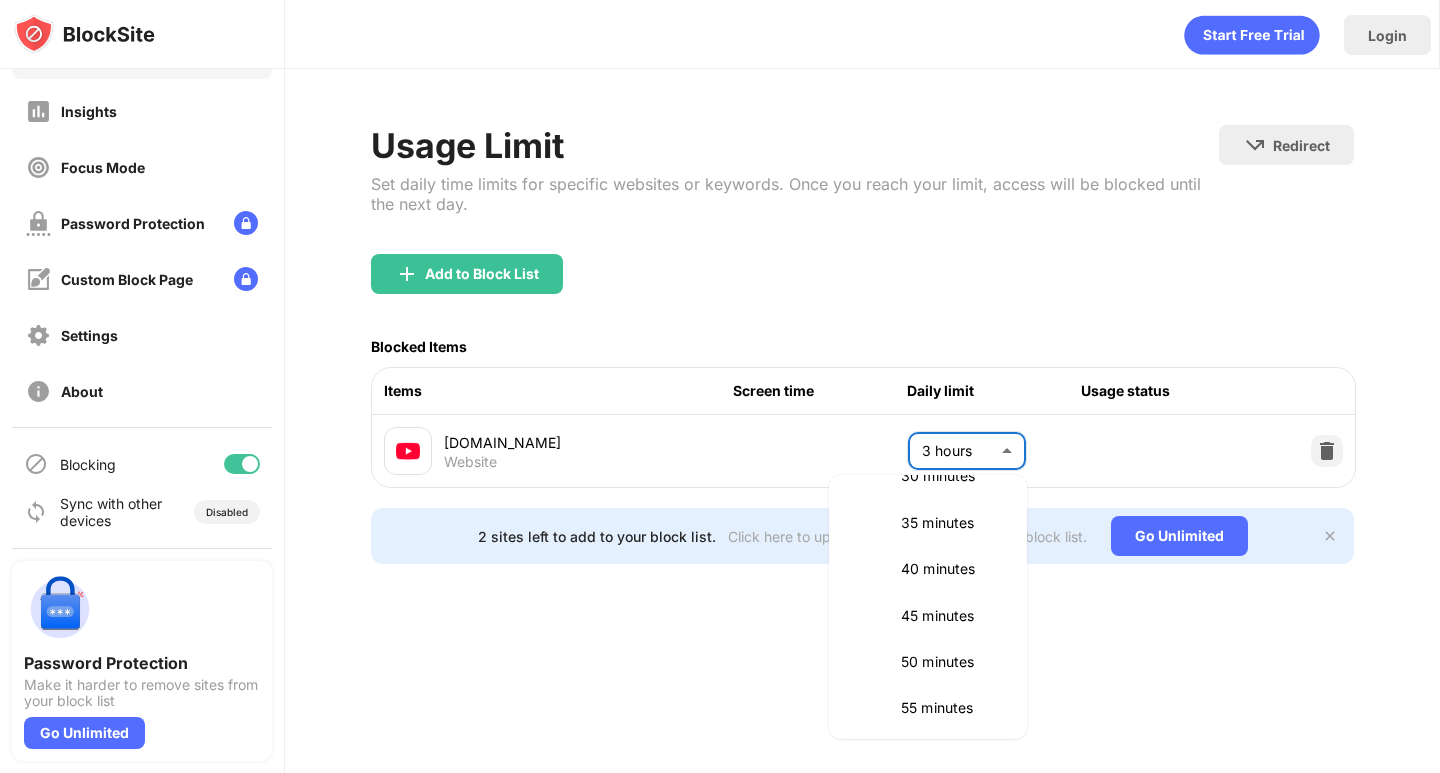 scroll, scrollTop: 0, scrollLeft: 0, axis: both 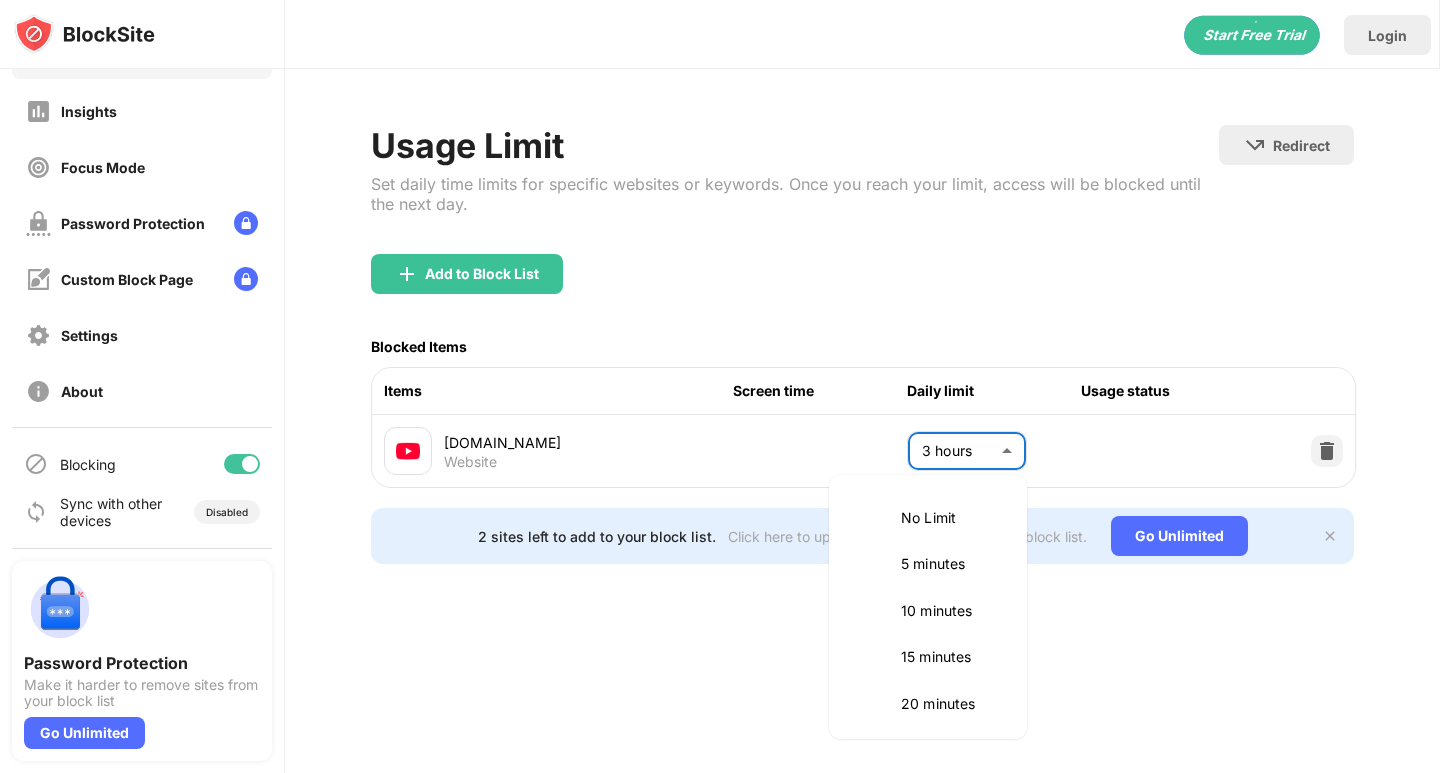 click on "20 minutes" at bounding box center (952, 704) 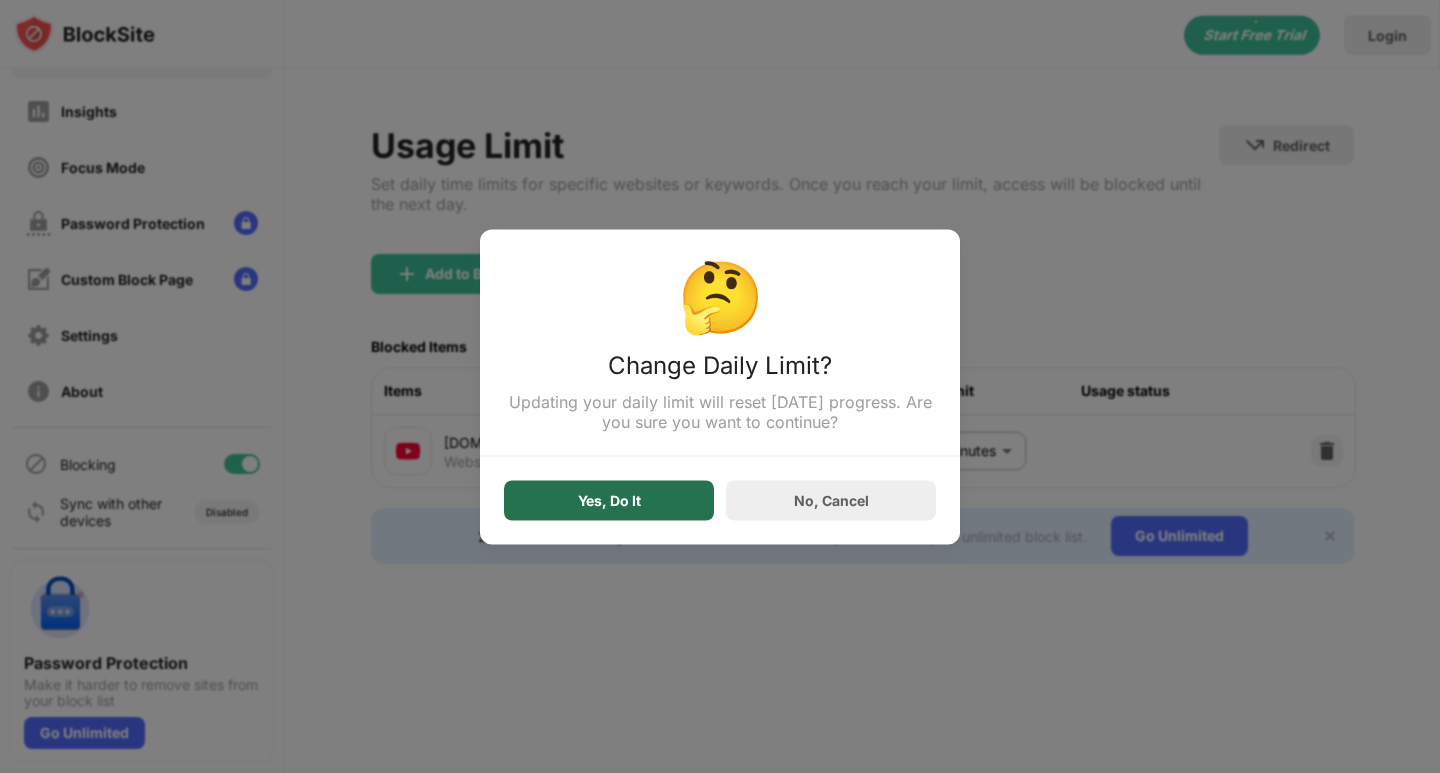 click on "Yes, Do It" at bounding box center (609, 500) 